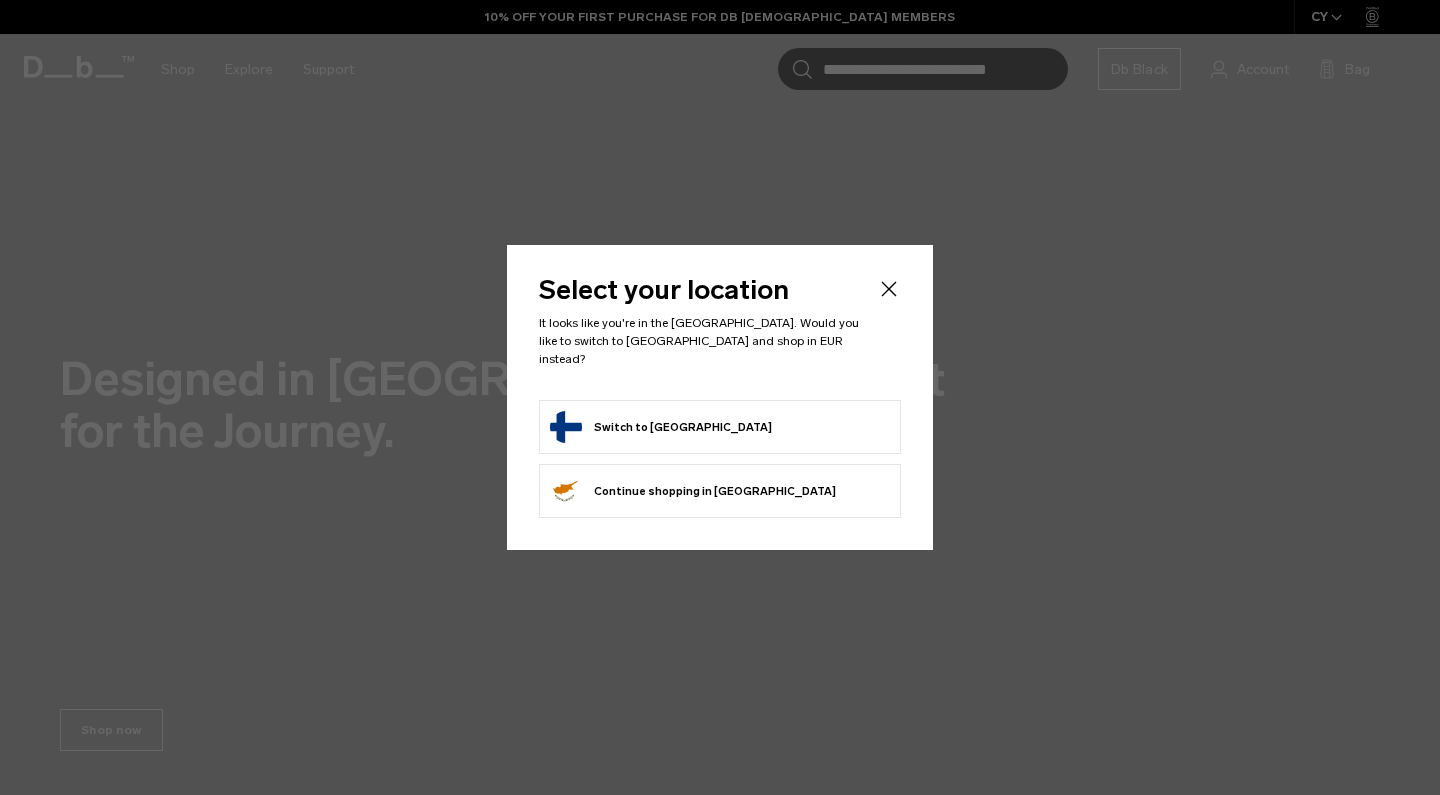 scroll, scrollTop: 0, scrollLeft: 0, axis: both 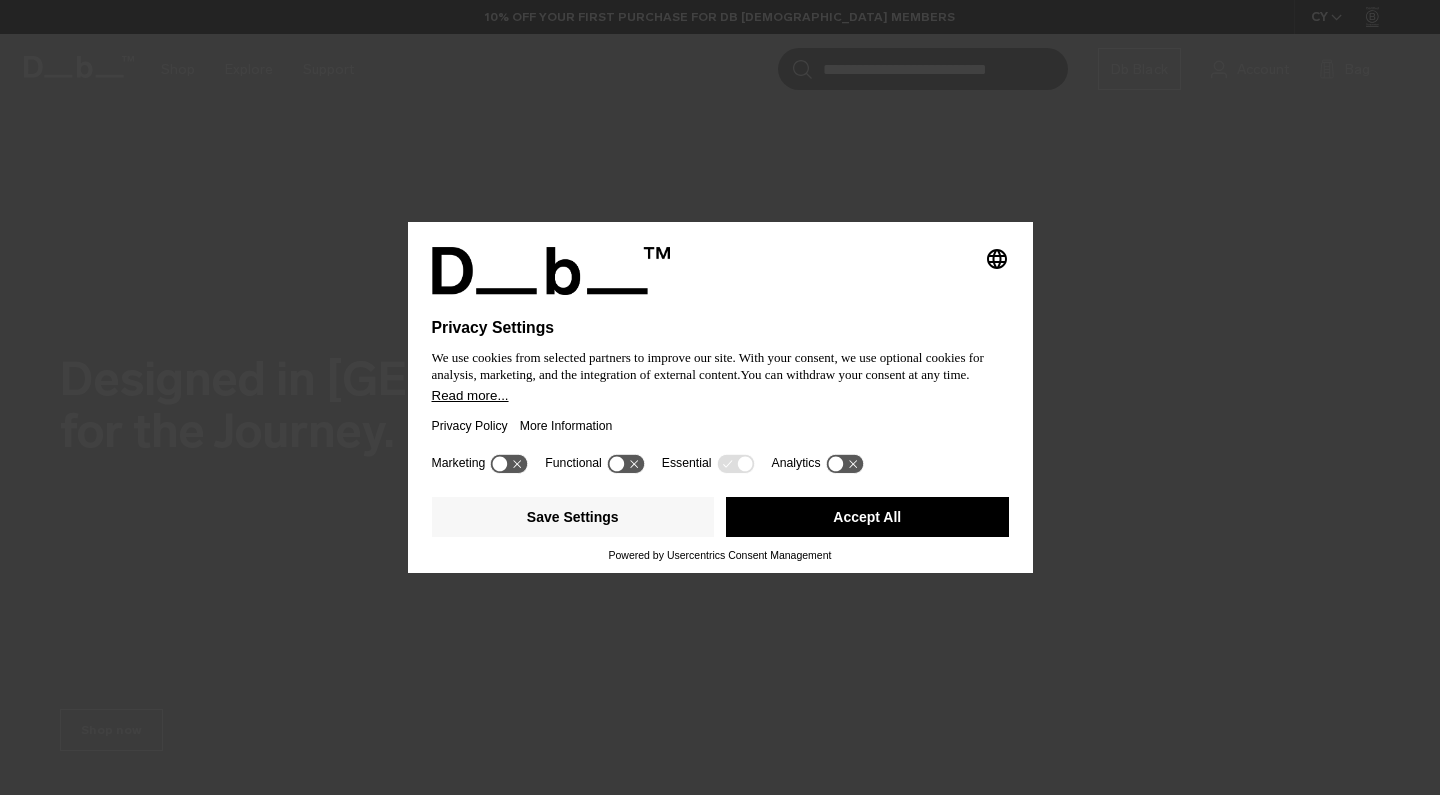 drag, startPoint x: 811, startPoint y: 506, endPoint x: 811, endPoint y: 526, distance: 20 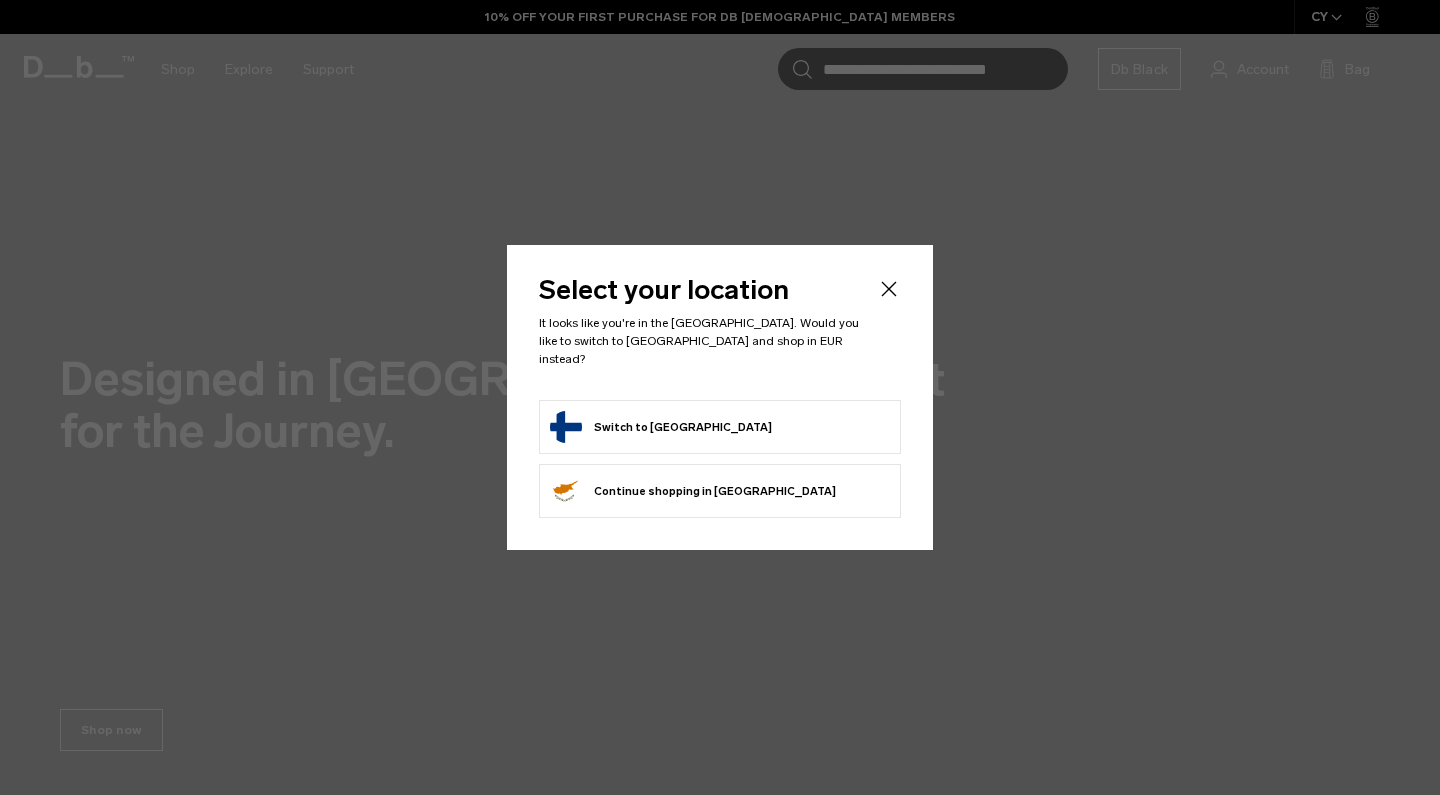 scroll, scrollTop: 0, scrollLeft: 0, axis: both 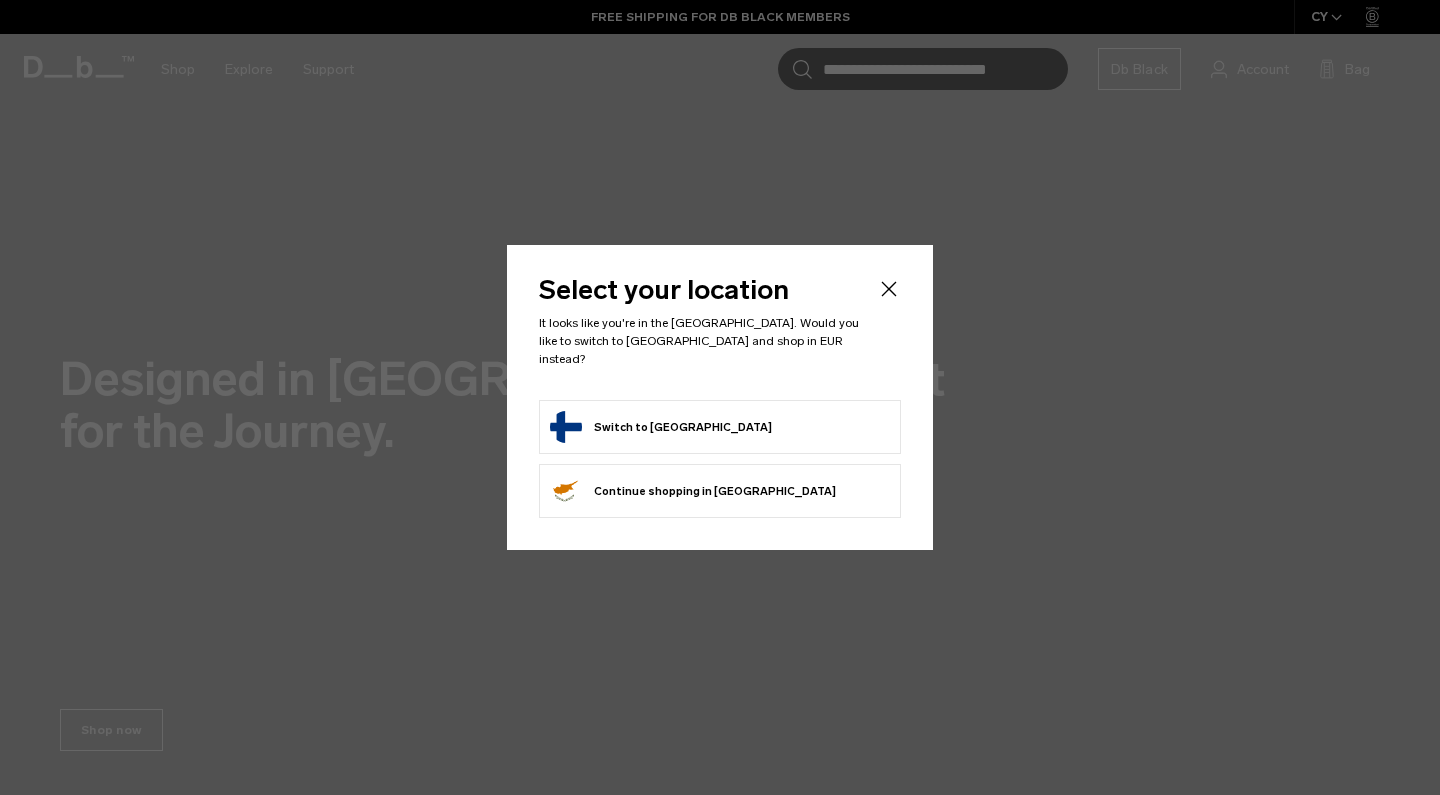 click on "Switch to Finland" at bounding box center [661, 427] 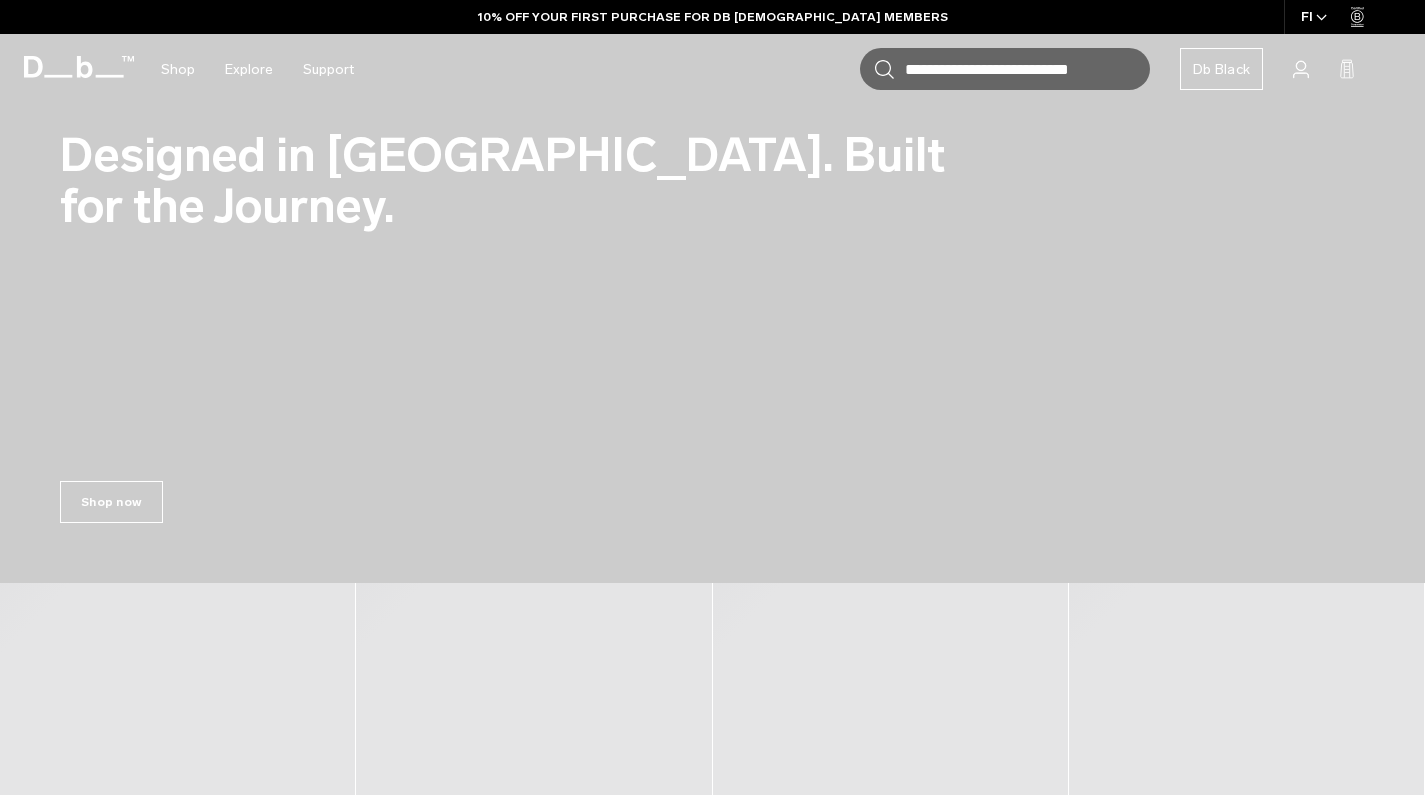 scroll, scrollTop: 0, scrollLeft: 0, axis: both 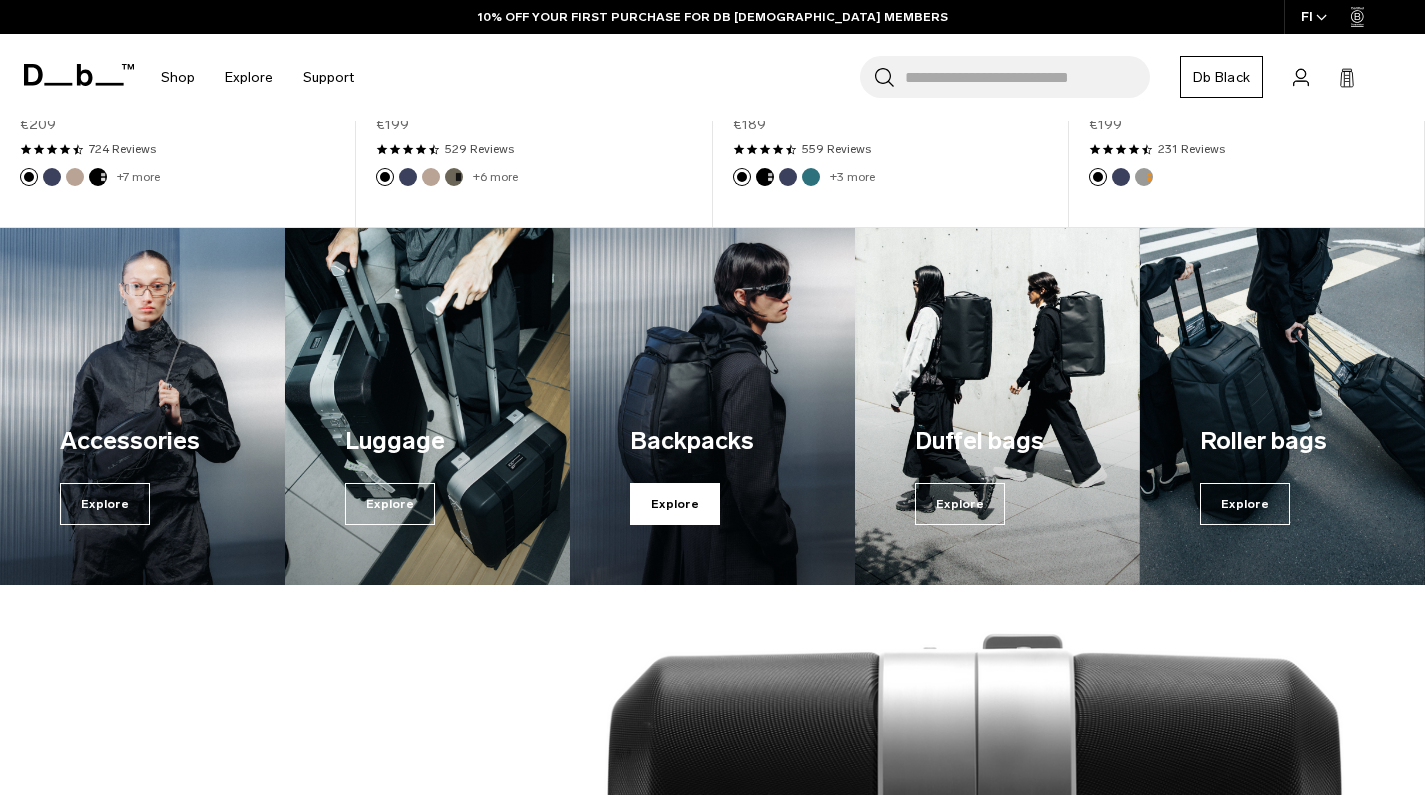 click on "Explore" at bounding box center (675, 504) 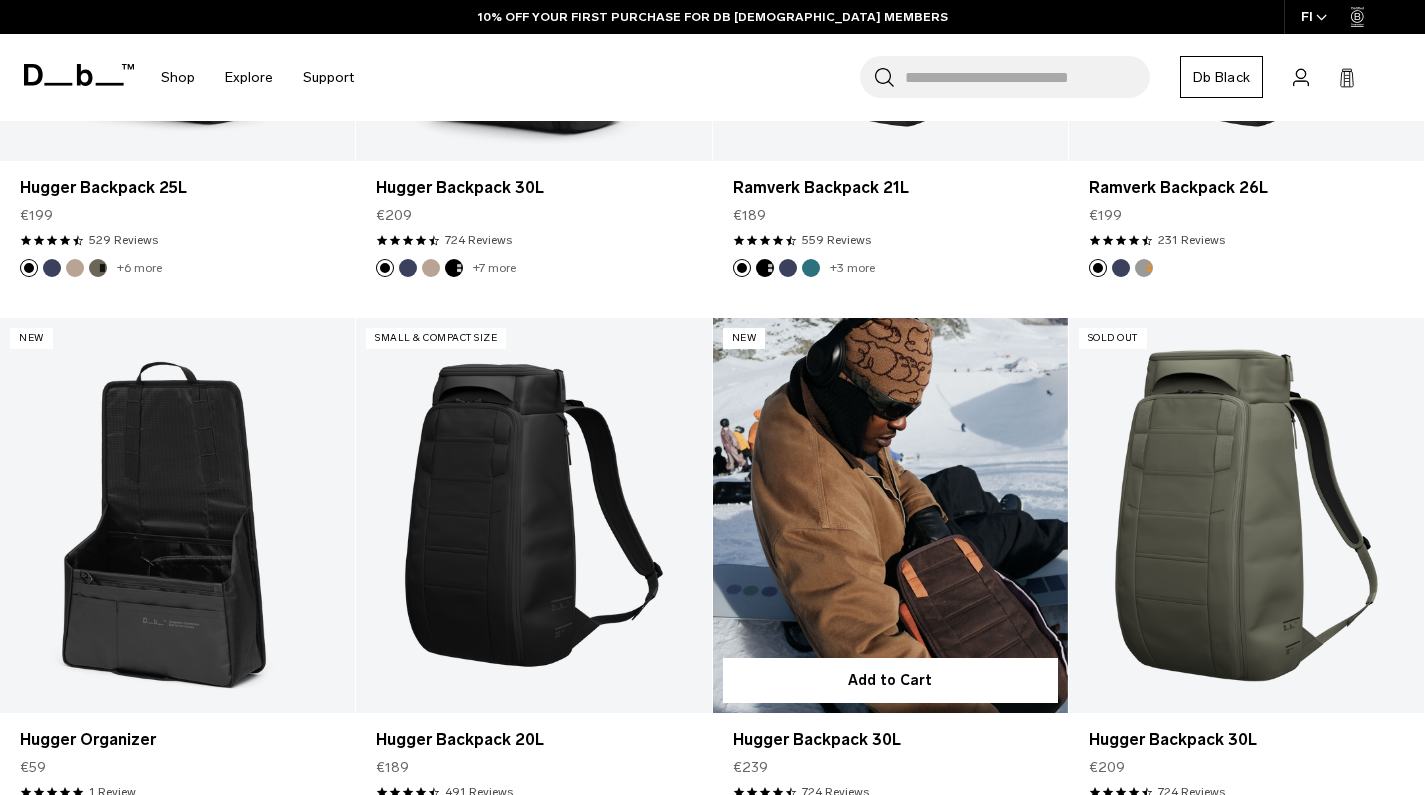 scroll, scrollTop: 740, scrollLeft: 0, axis: vertical 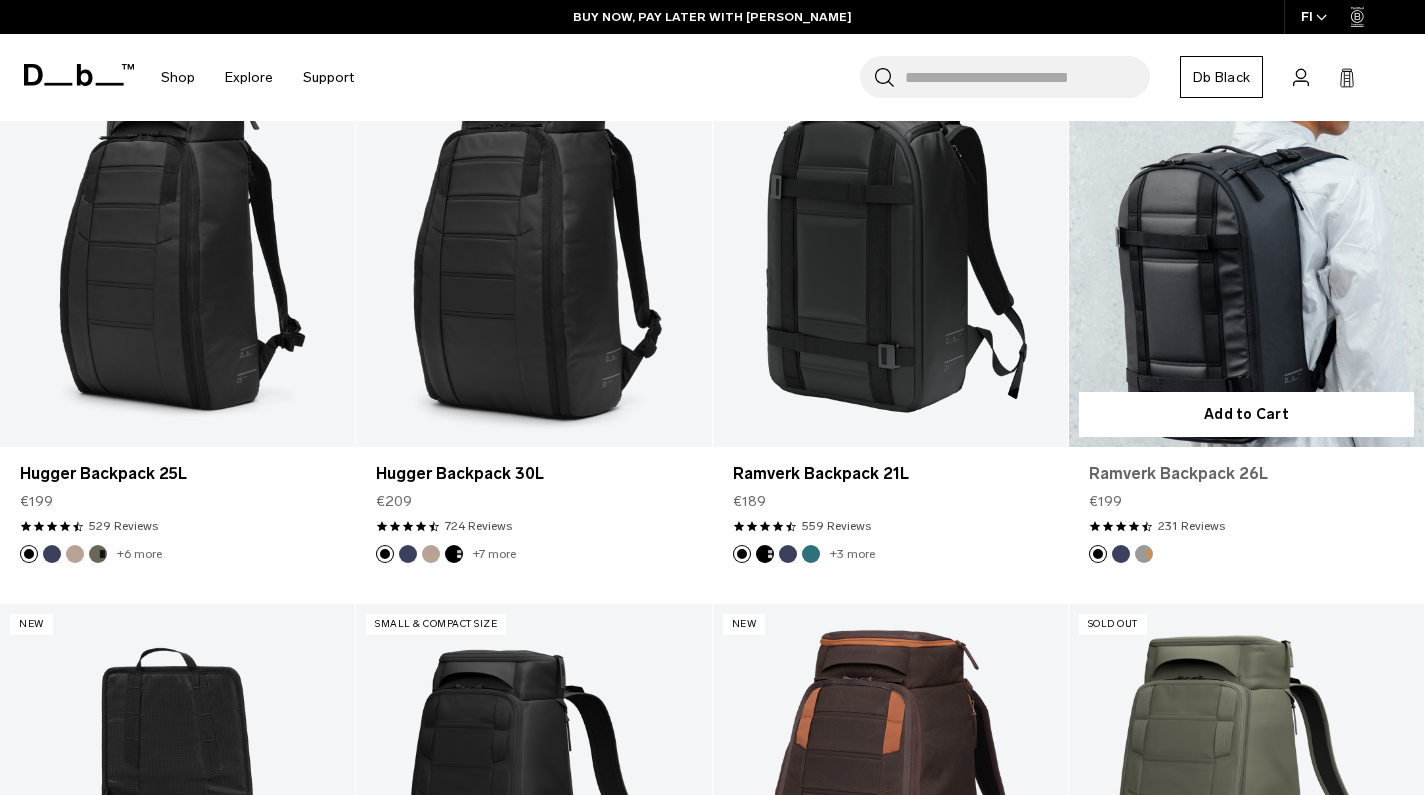 click on "Ramverk Backpack 26L" at bounding box center [1246, 474] 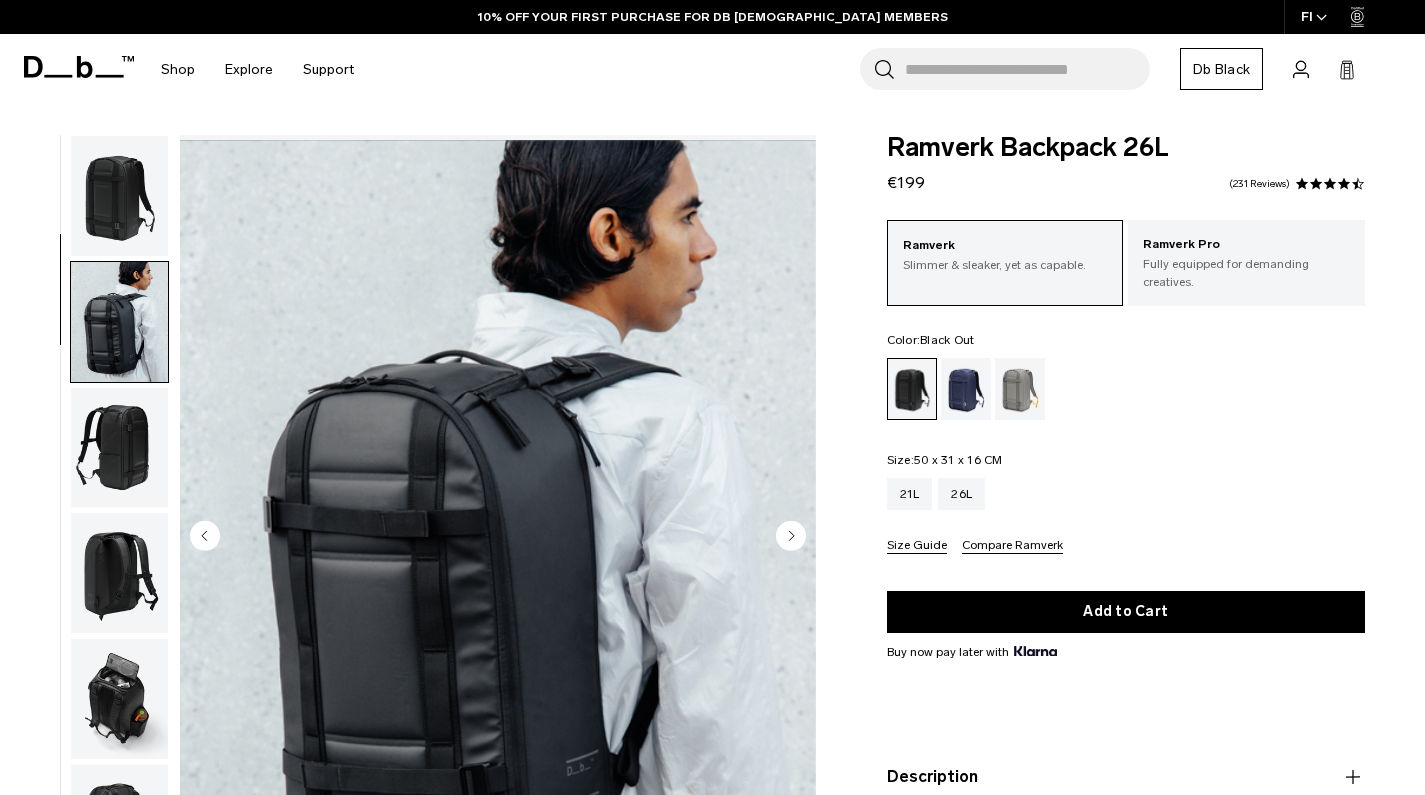 scroll, scrollTop: 0, scrollLeft: 0, axis: both 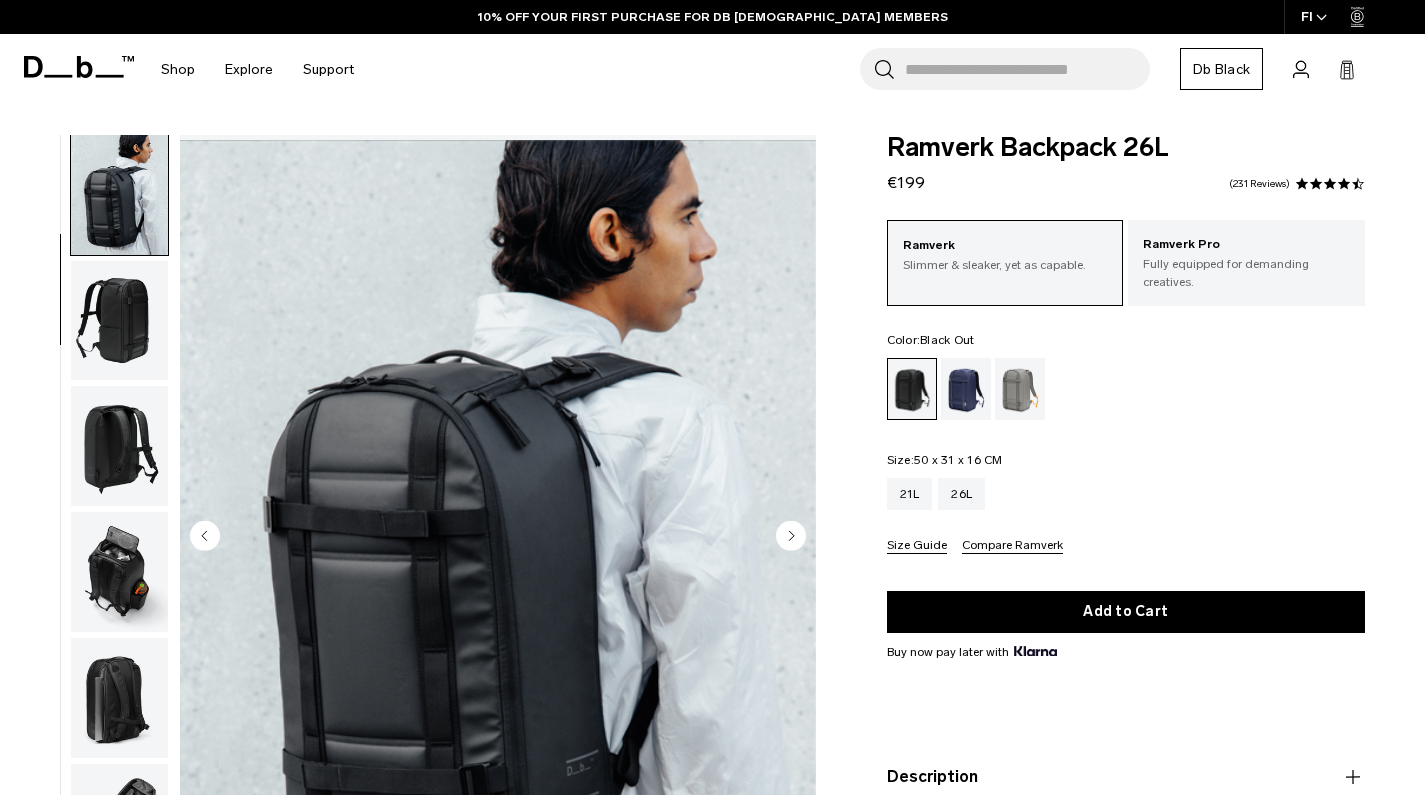click 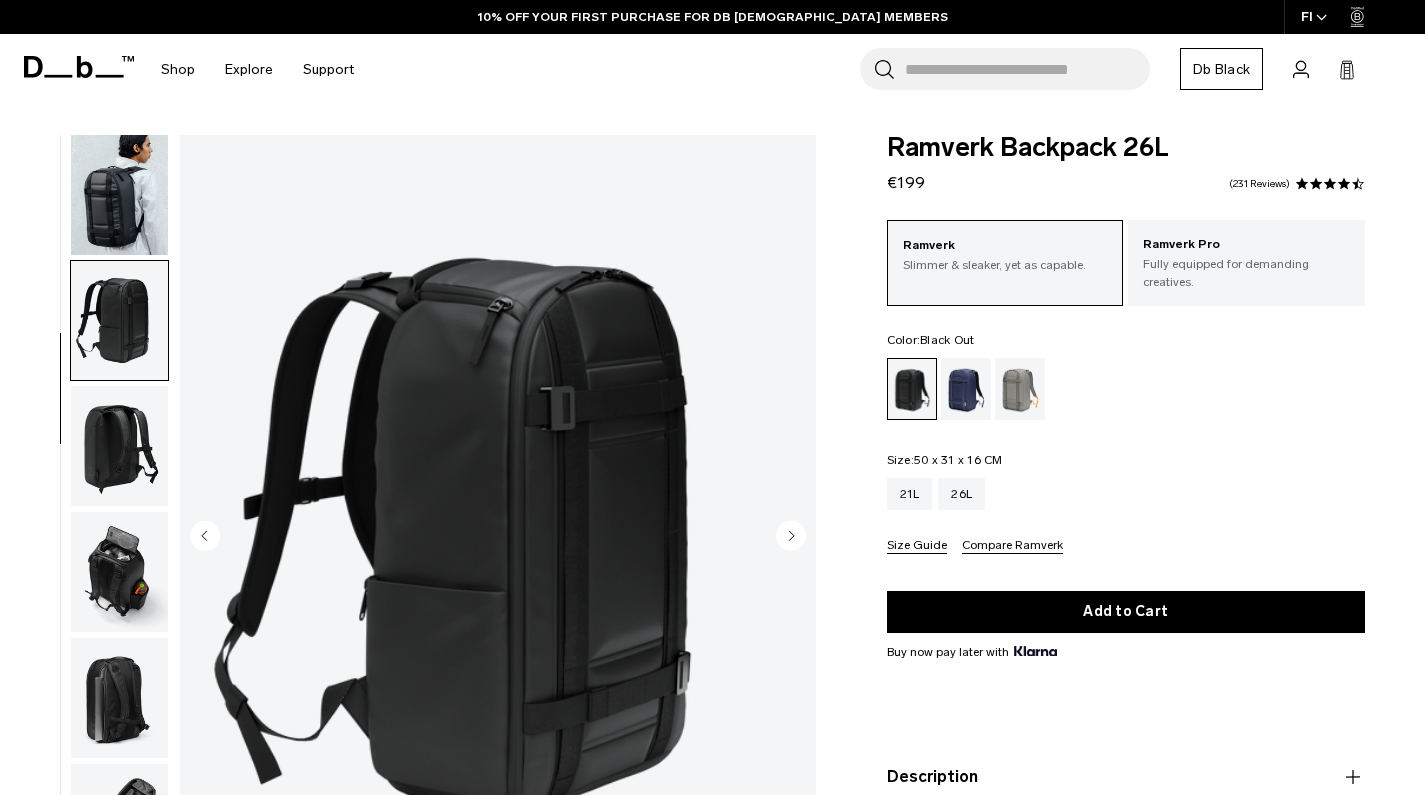 scroll, scrollTop: 209, scrollLeft: 0, axis: vertical 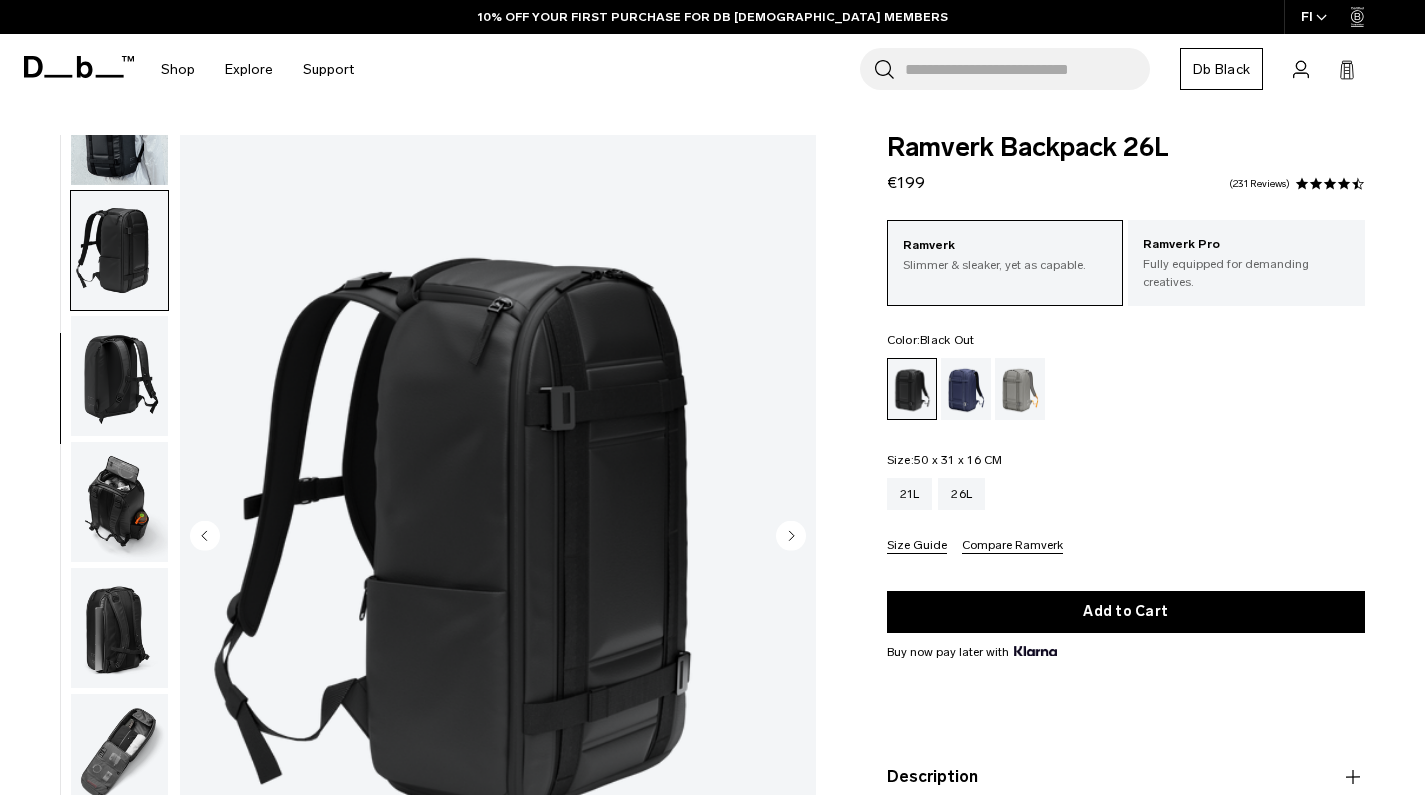 click 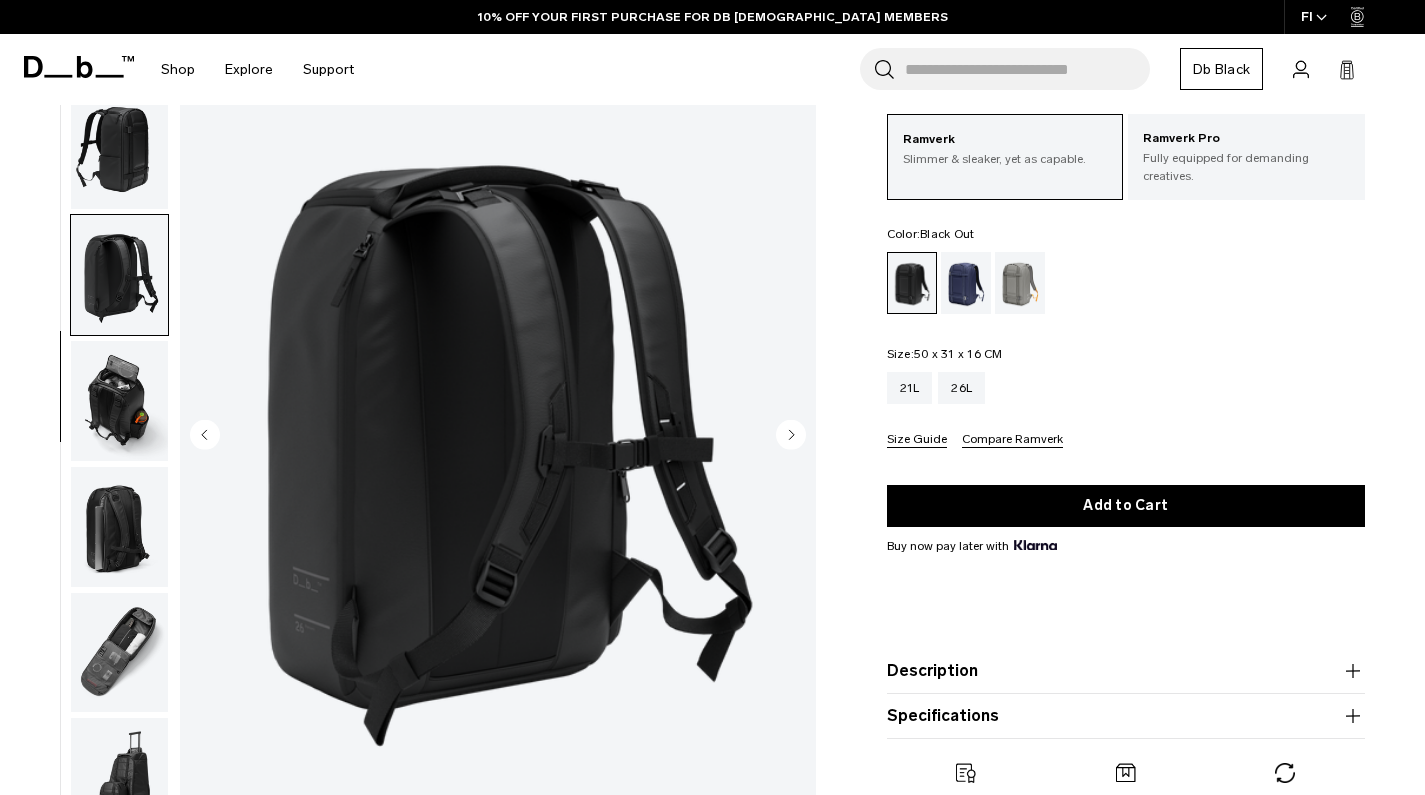 scroll, scrollTop: 106, scrollLeft: 0, axis: vertical 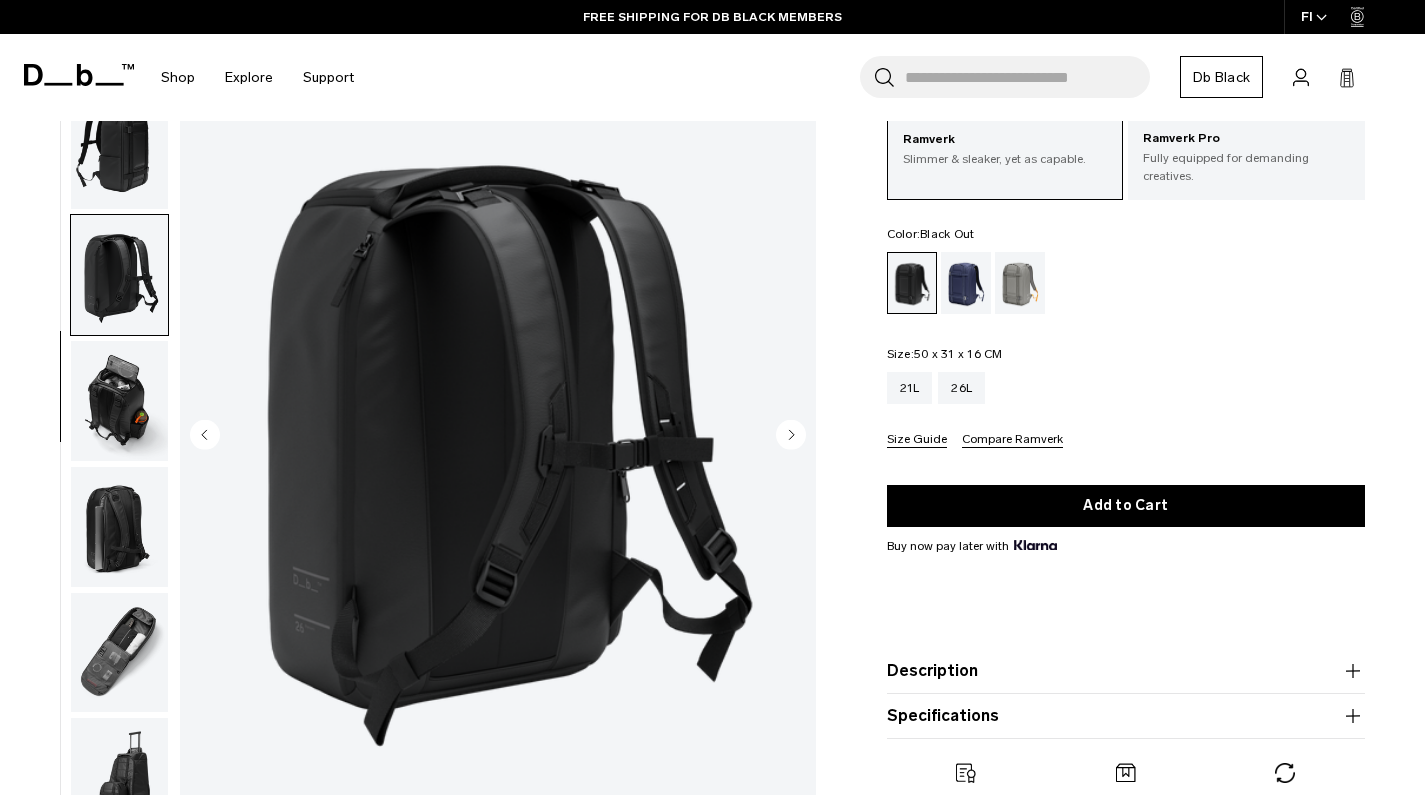 click 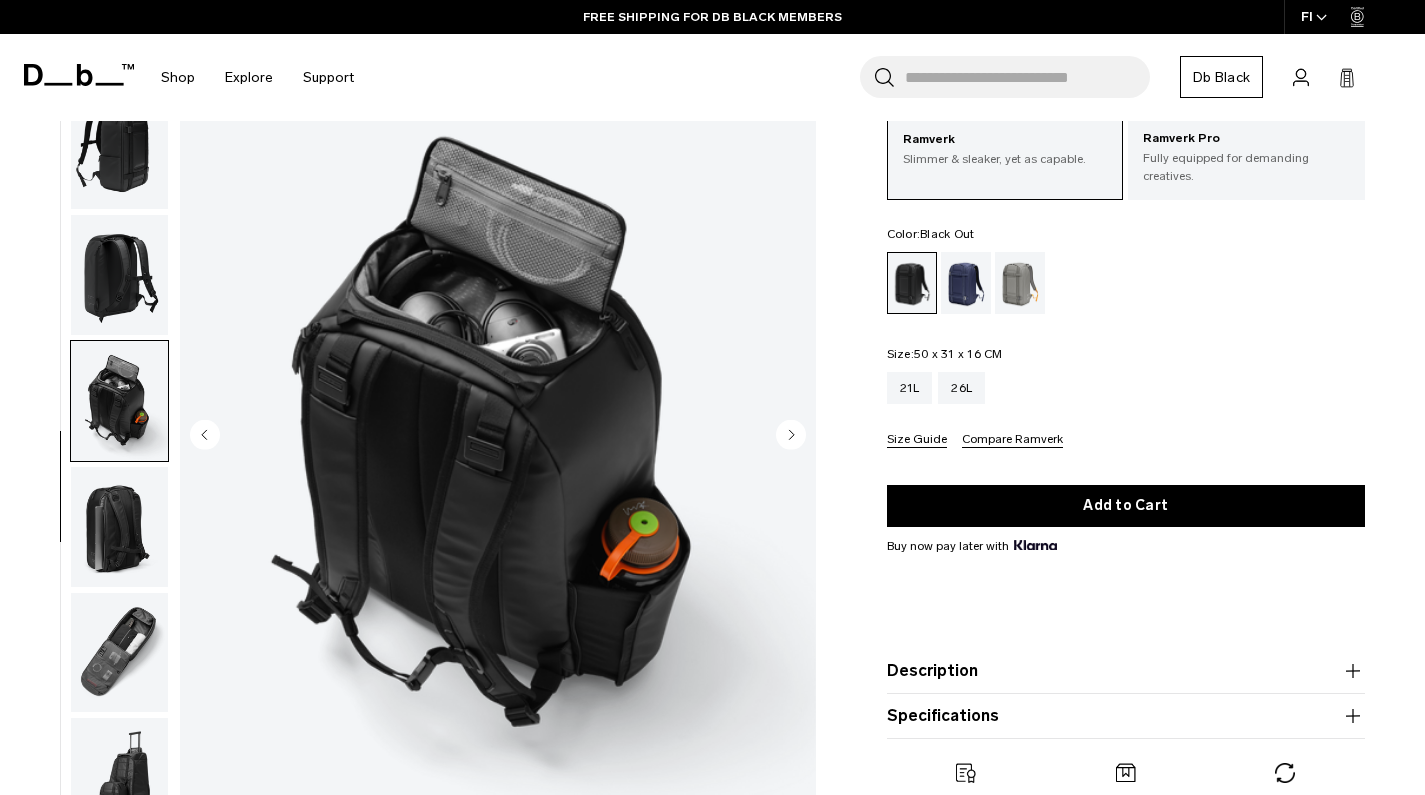 click 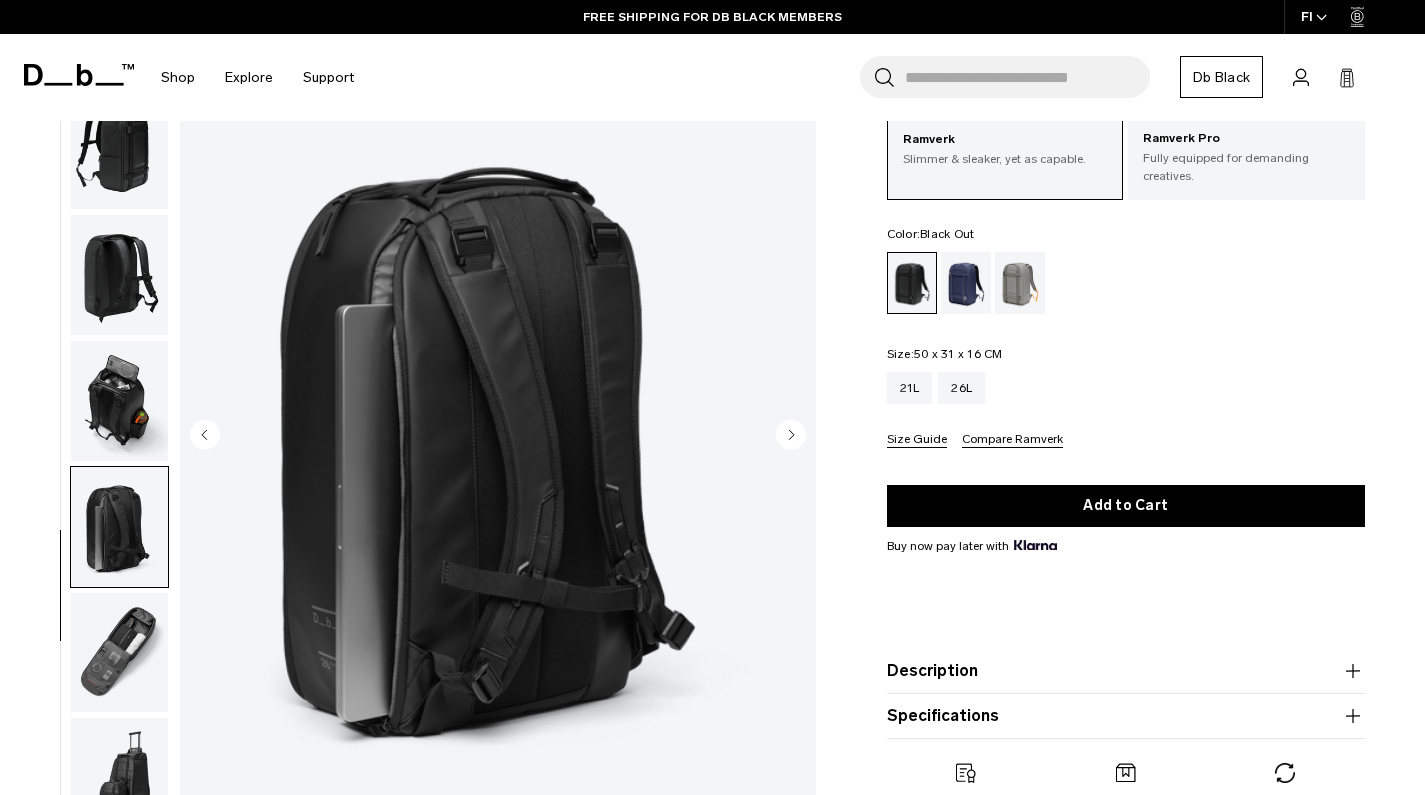 click 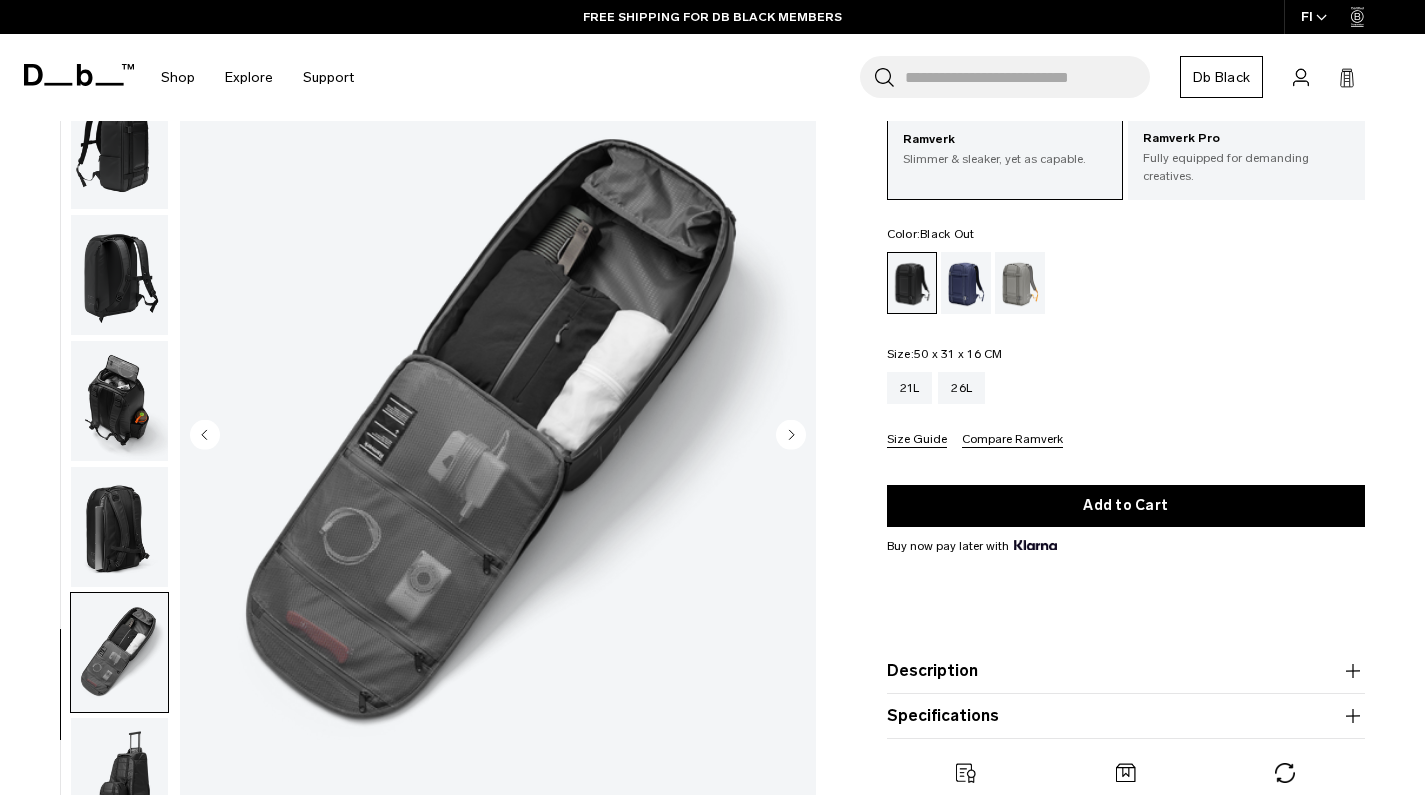 click 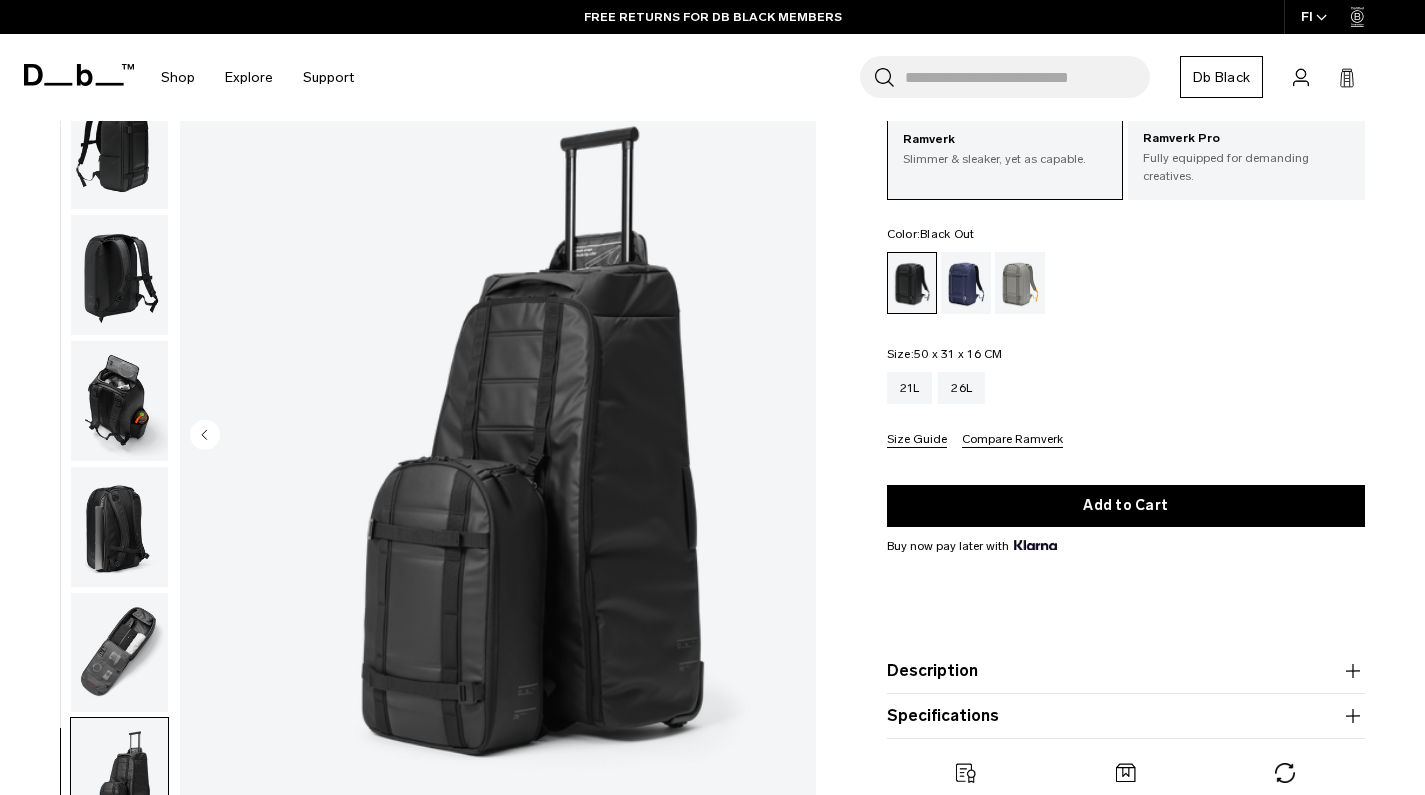 click at bounding box center (498, 436) 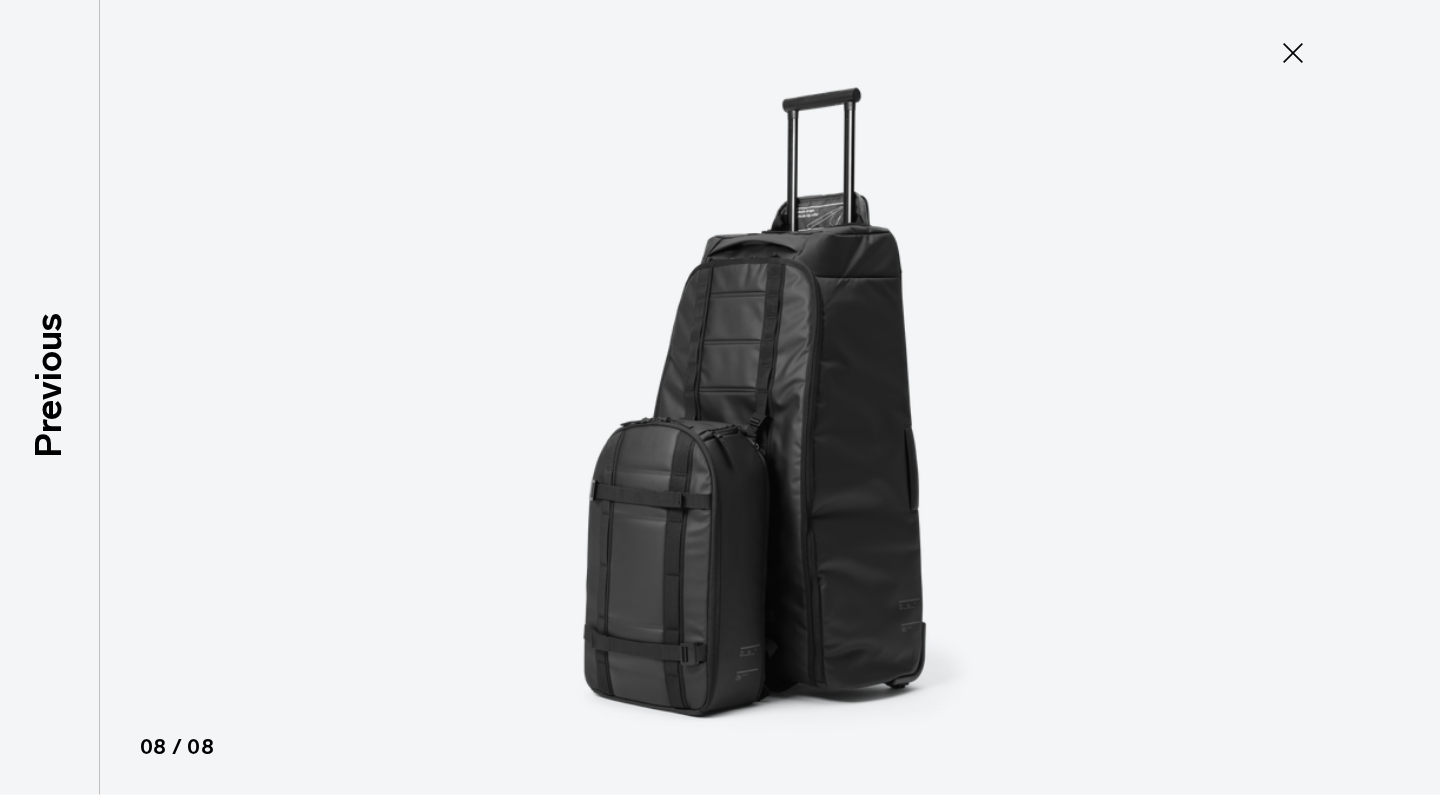 click 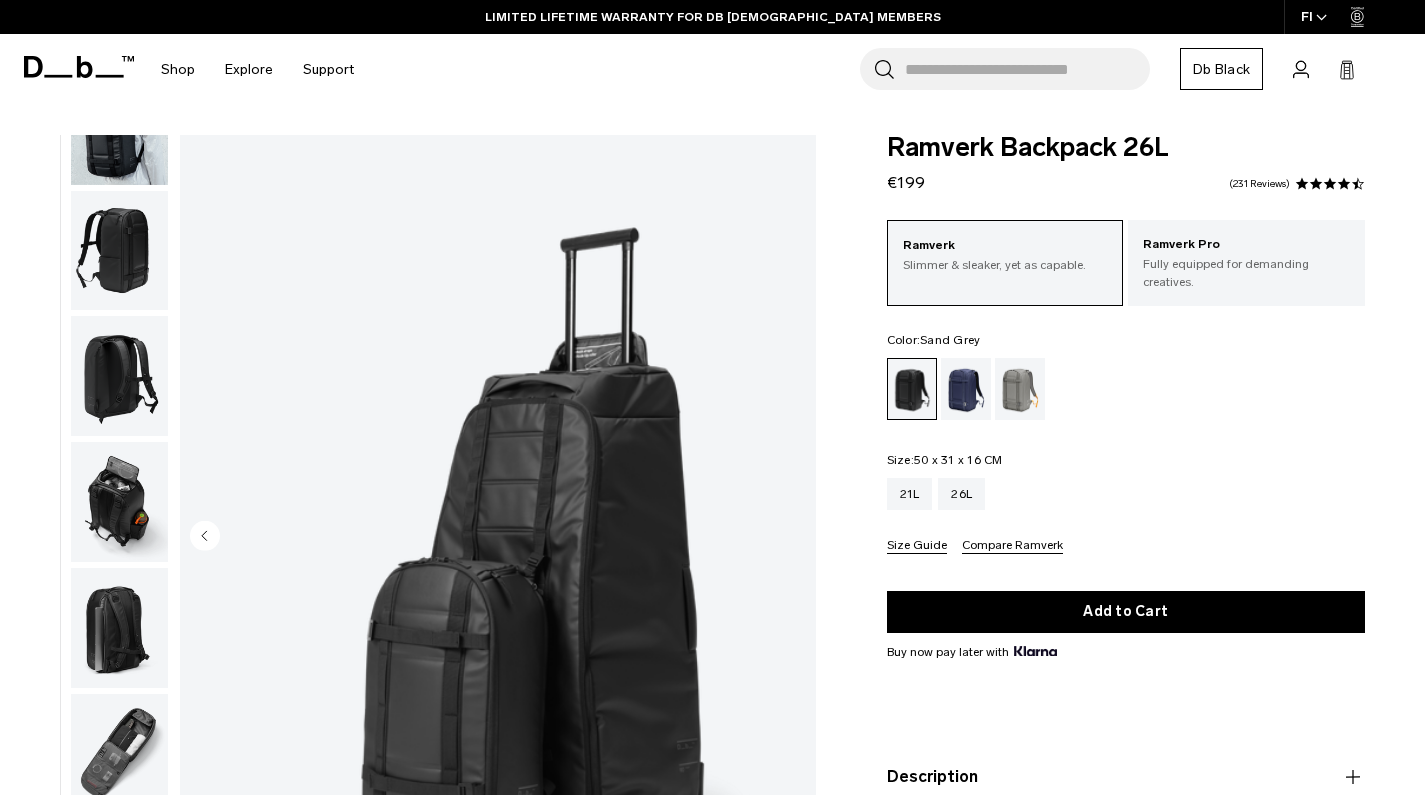 scroll, scrollTop: 0, scrollLeft: 0, axis: both 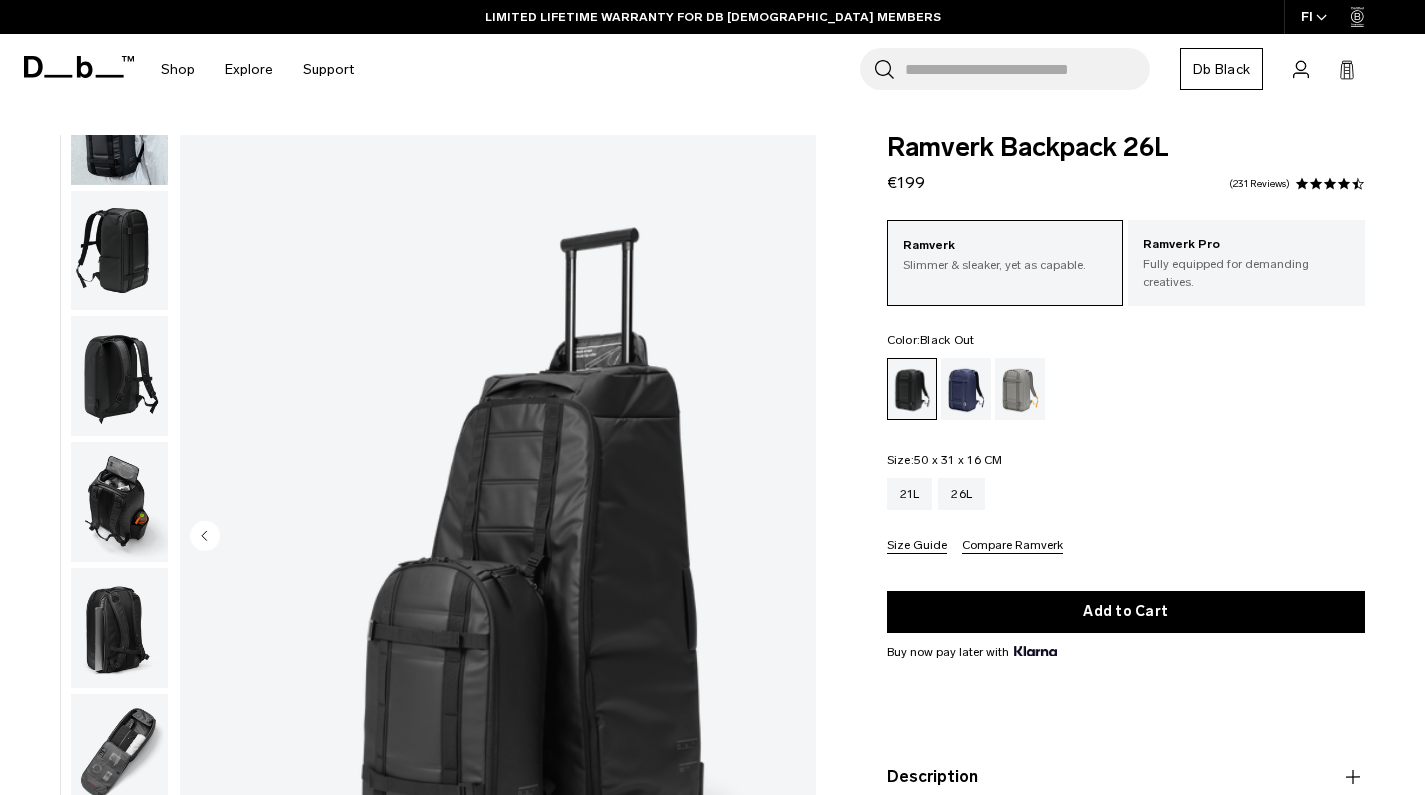 click at bounding box center [912, 389] 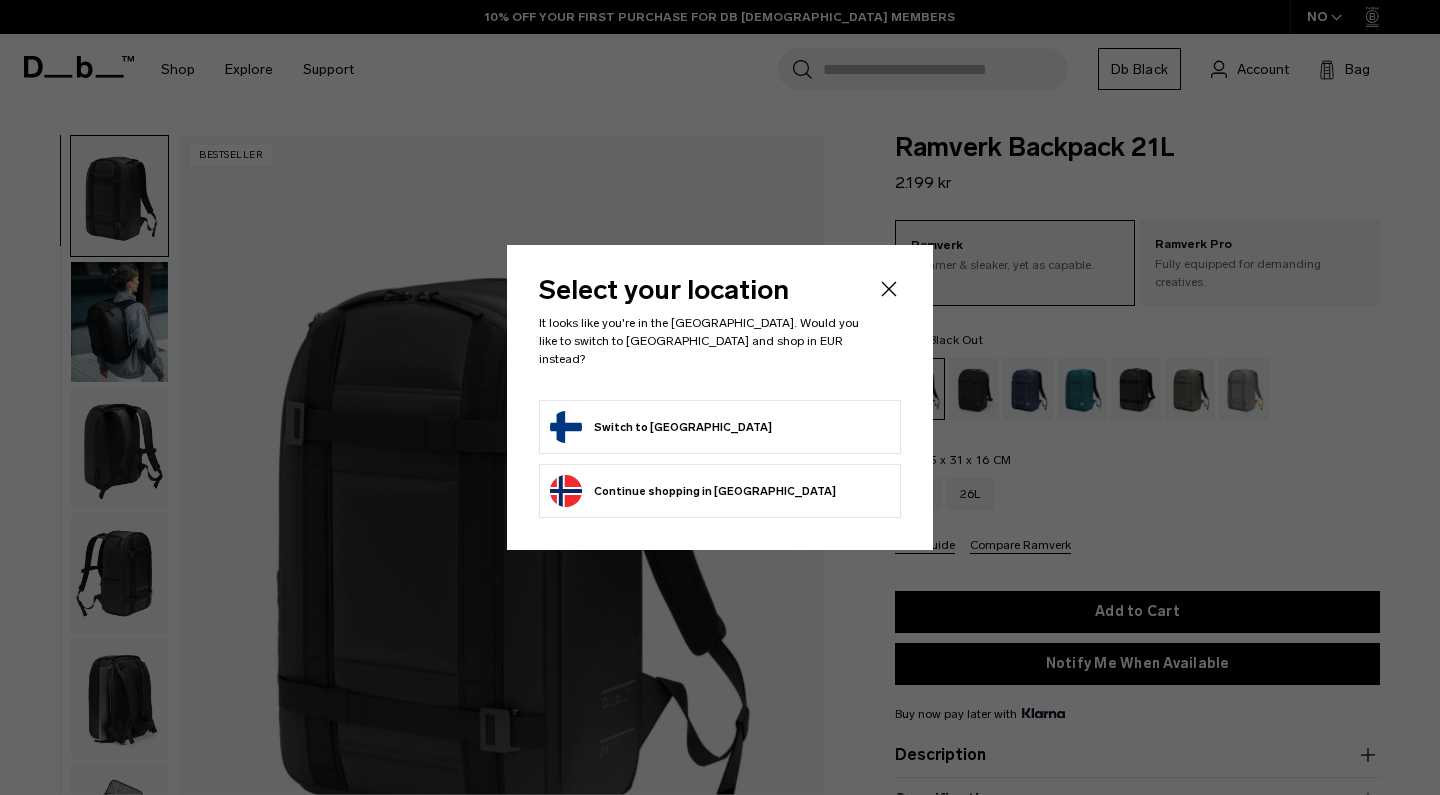 click on "Select your location
It looks like you're in the Finland. Would you like to switch to Finland and shop in EUR instead?" 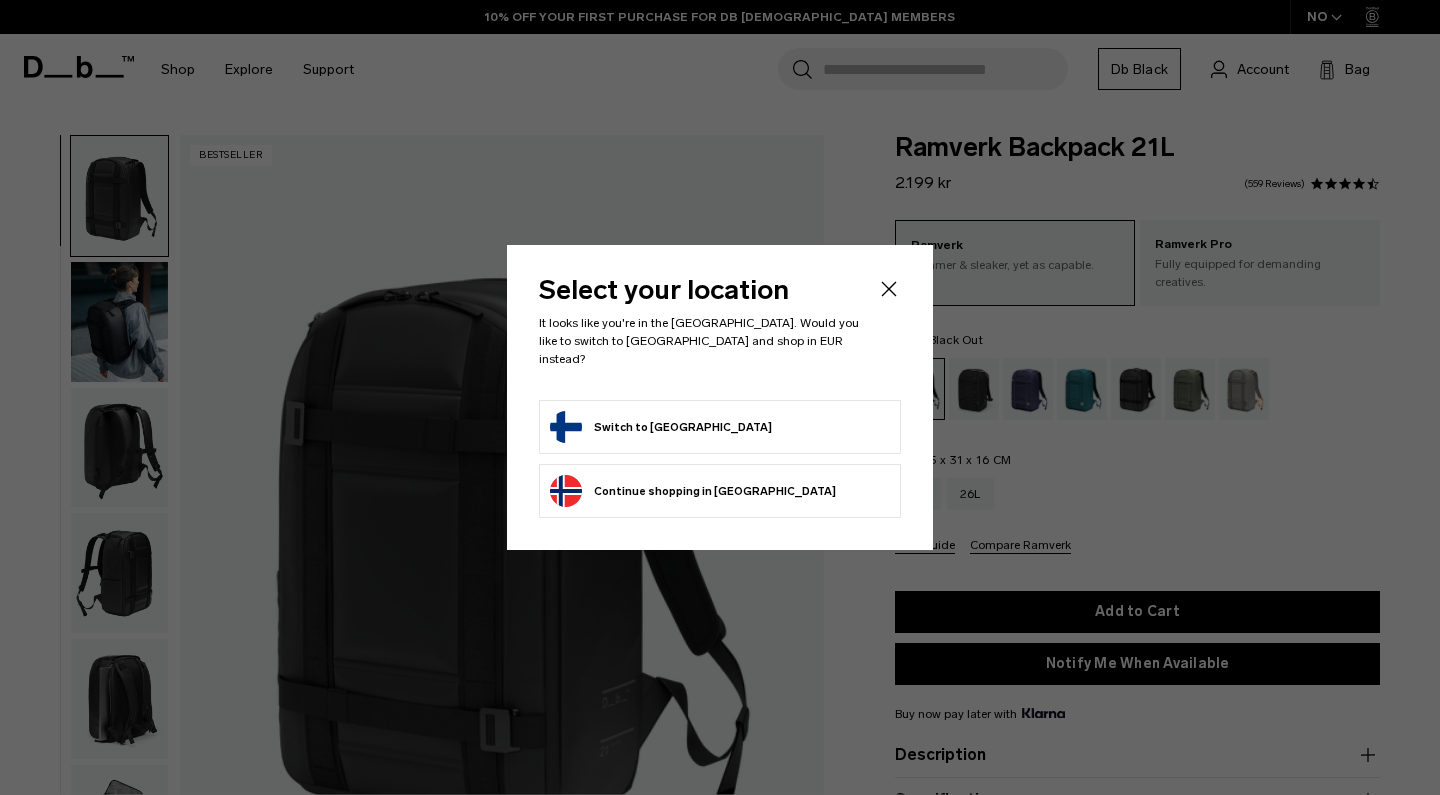 drag, startPoint x: 672, startPoint y: 406, endPoint x: 650, endPoint y: 415, distance: 23.769728 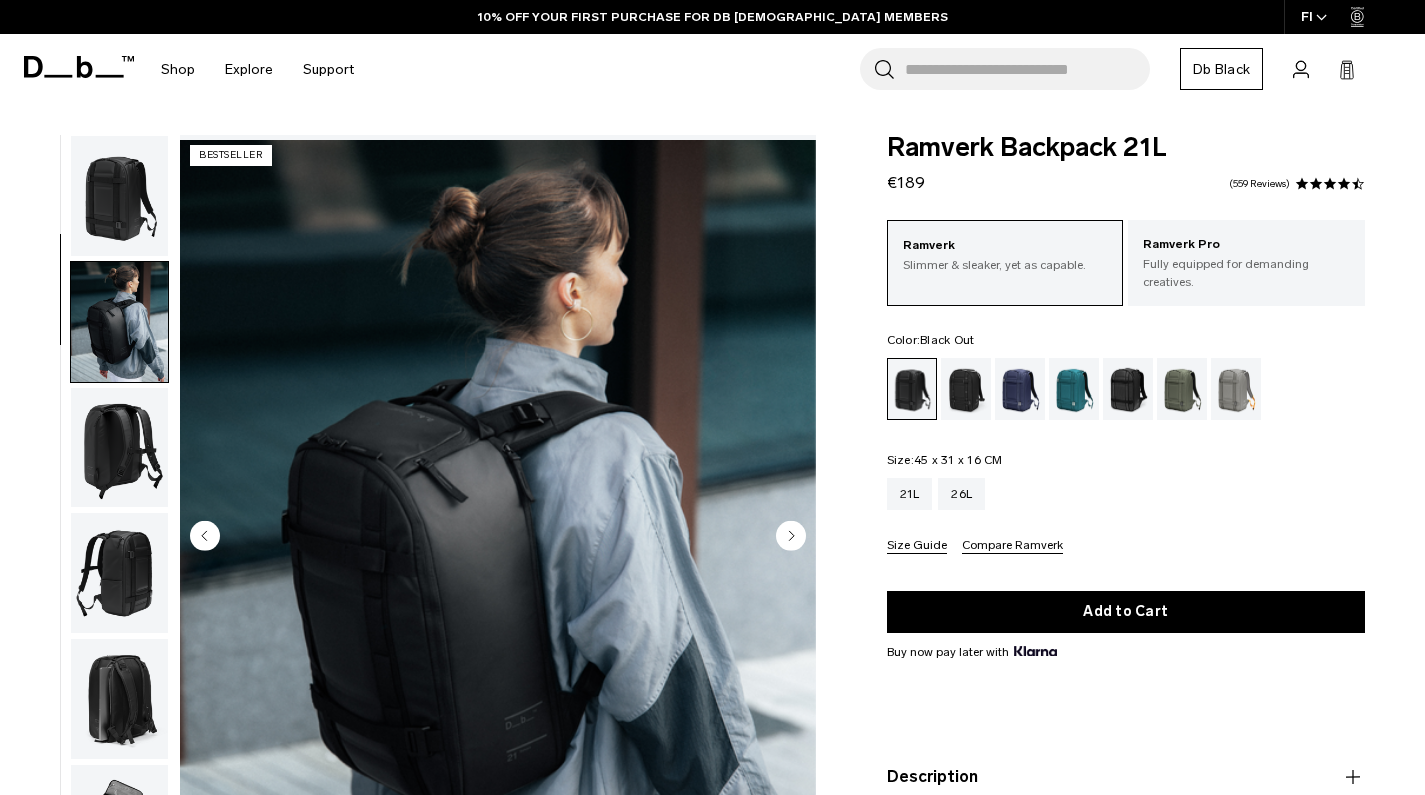 click 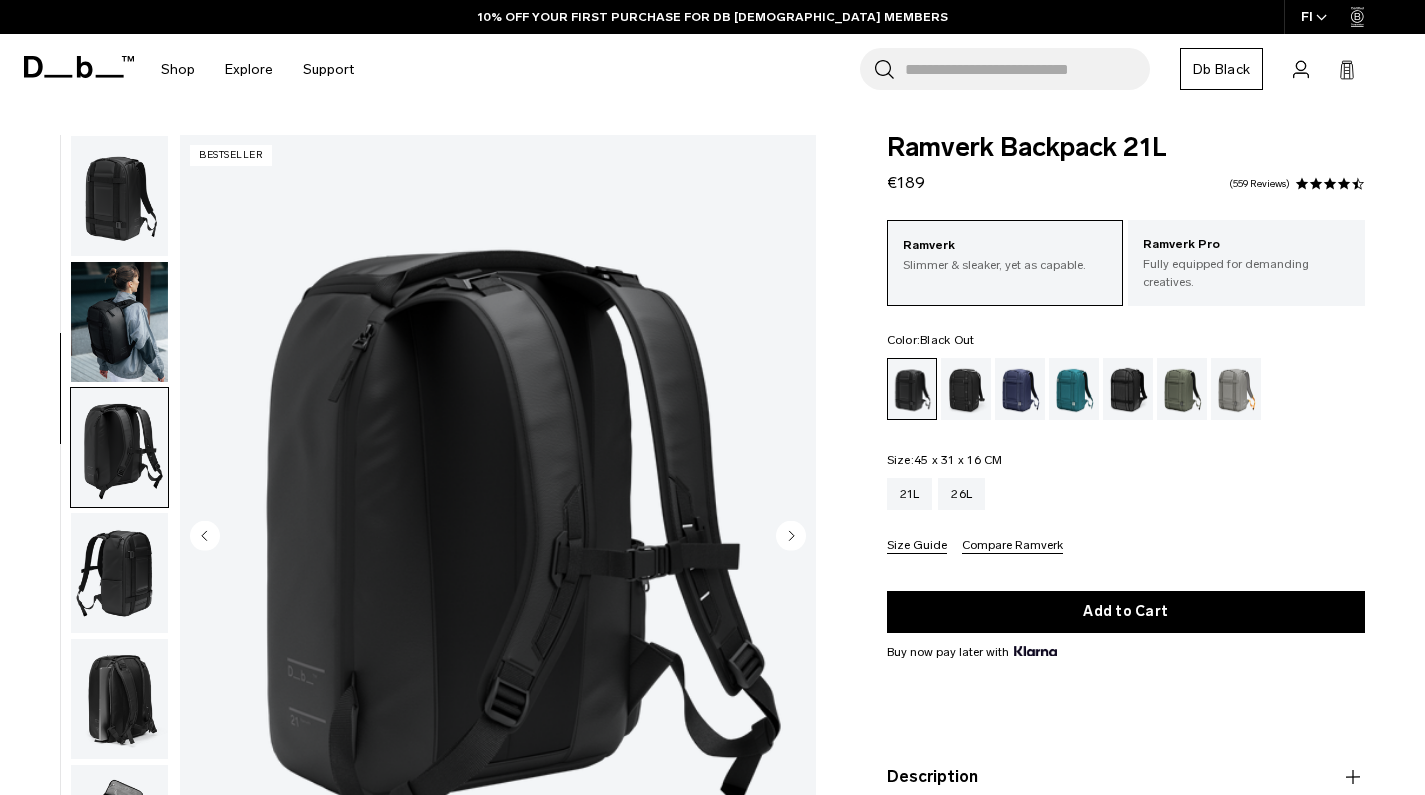 scroll, scrollTop: 209, scrollLeft: 0, axis: vertical 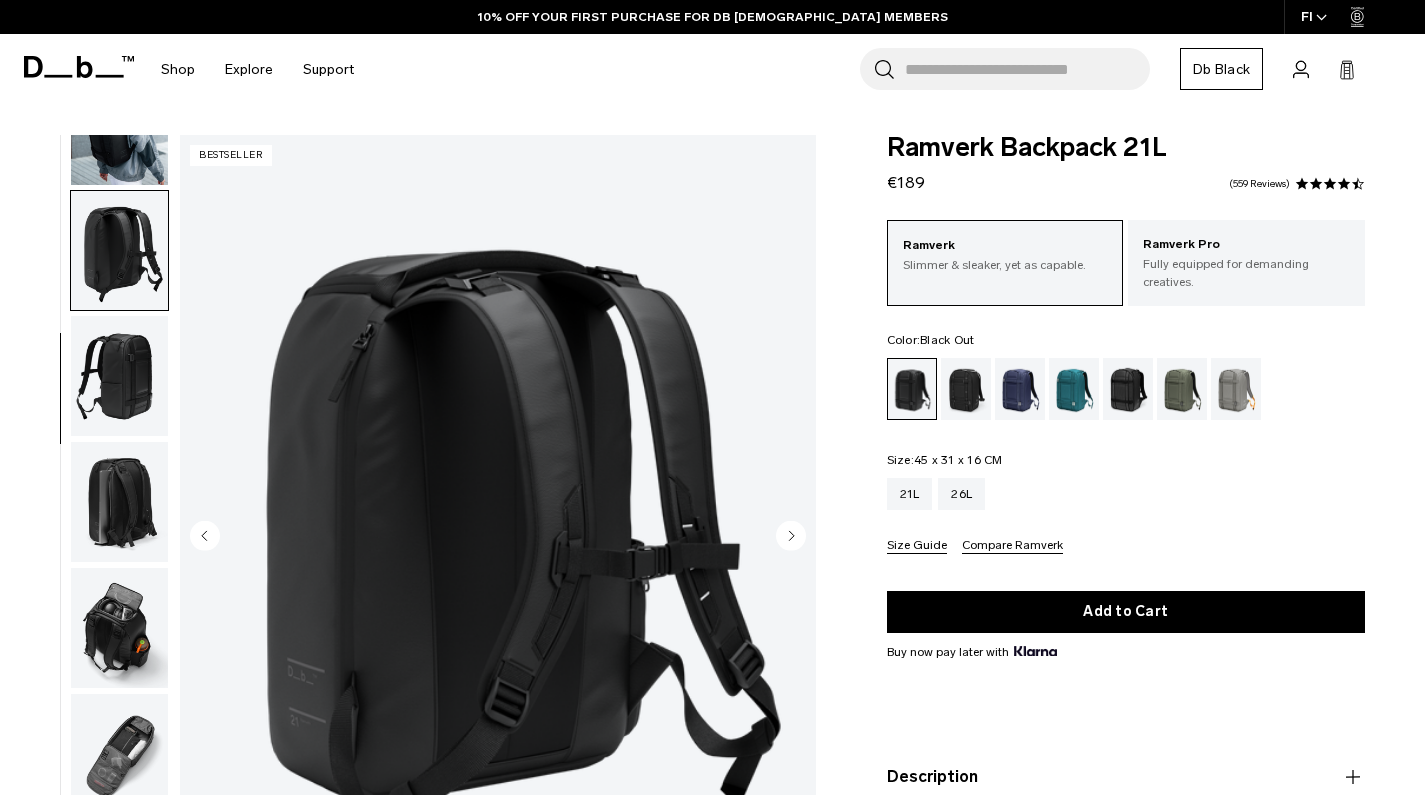 click 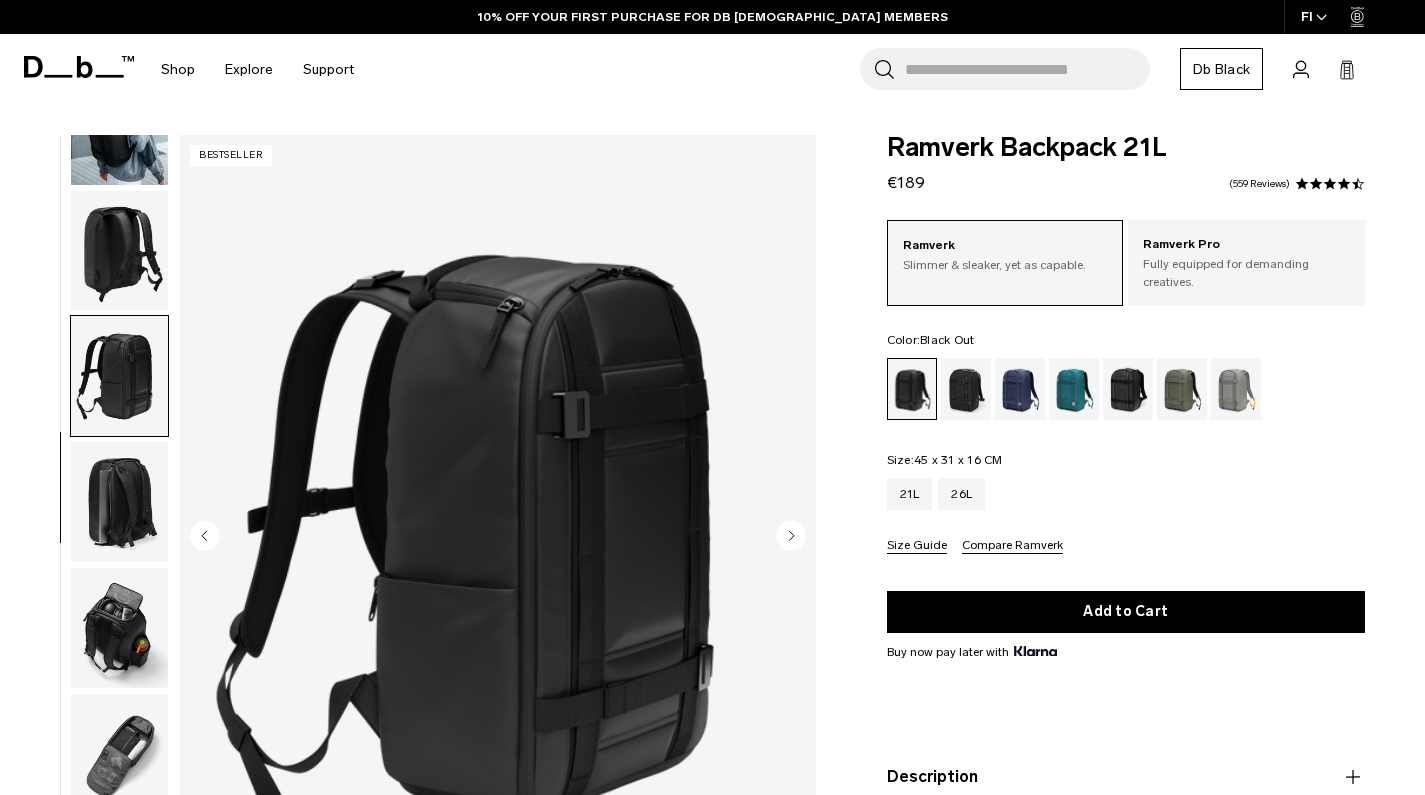 click 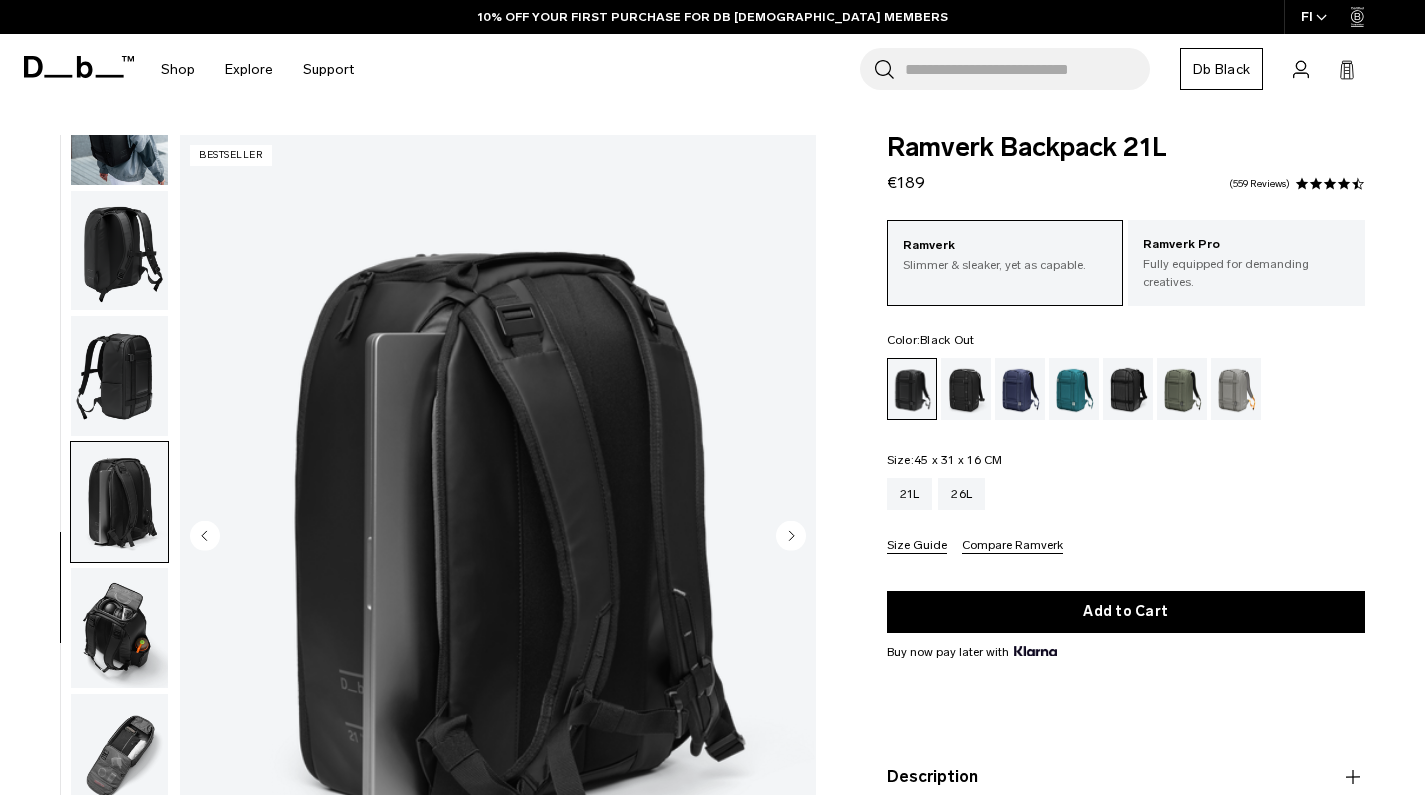 click 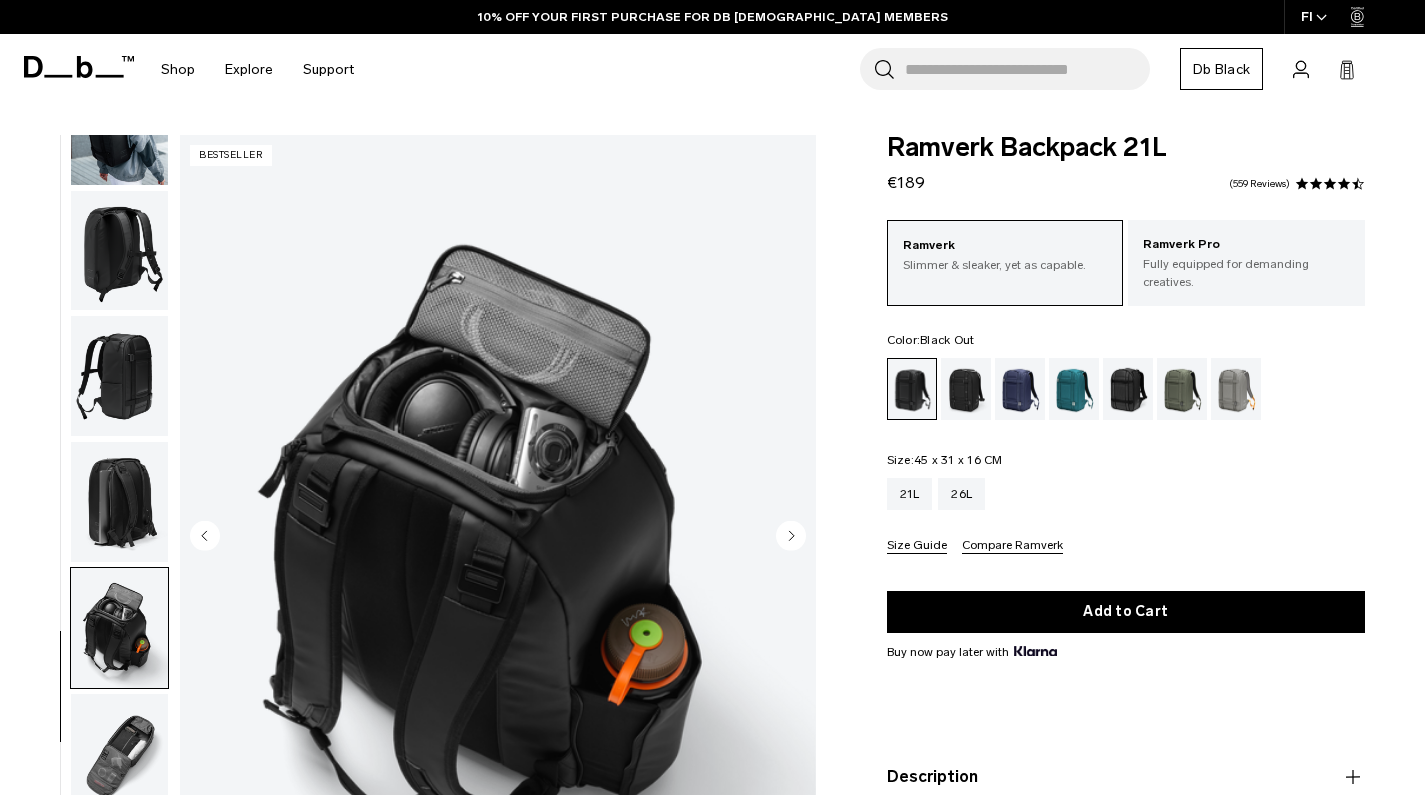 click 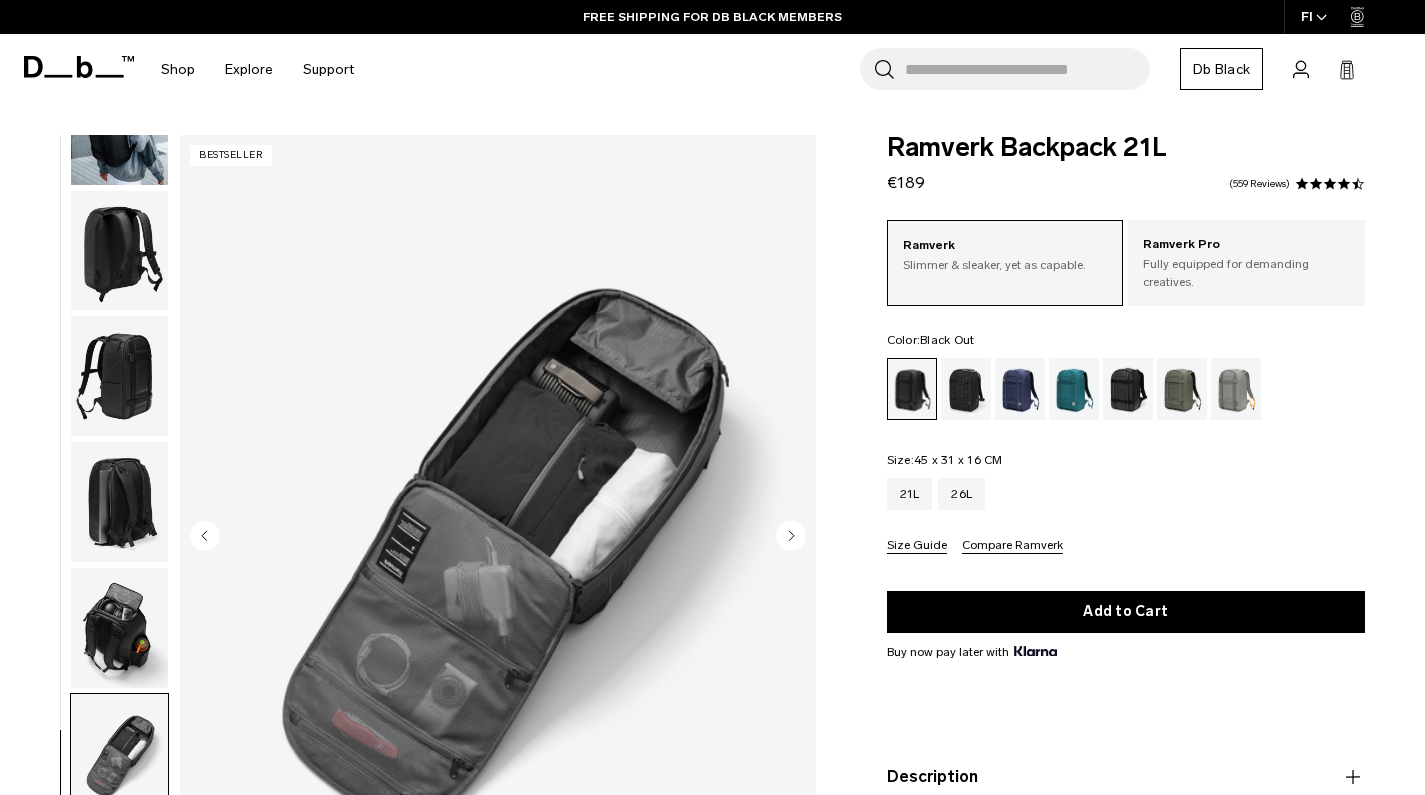 click 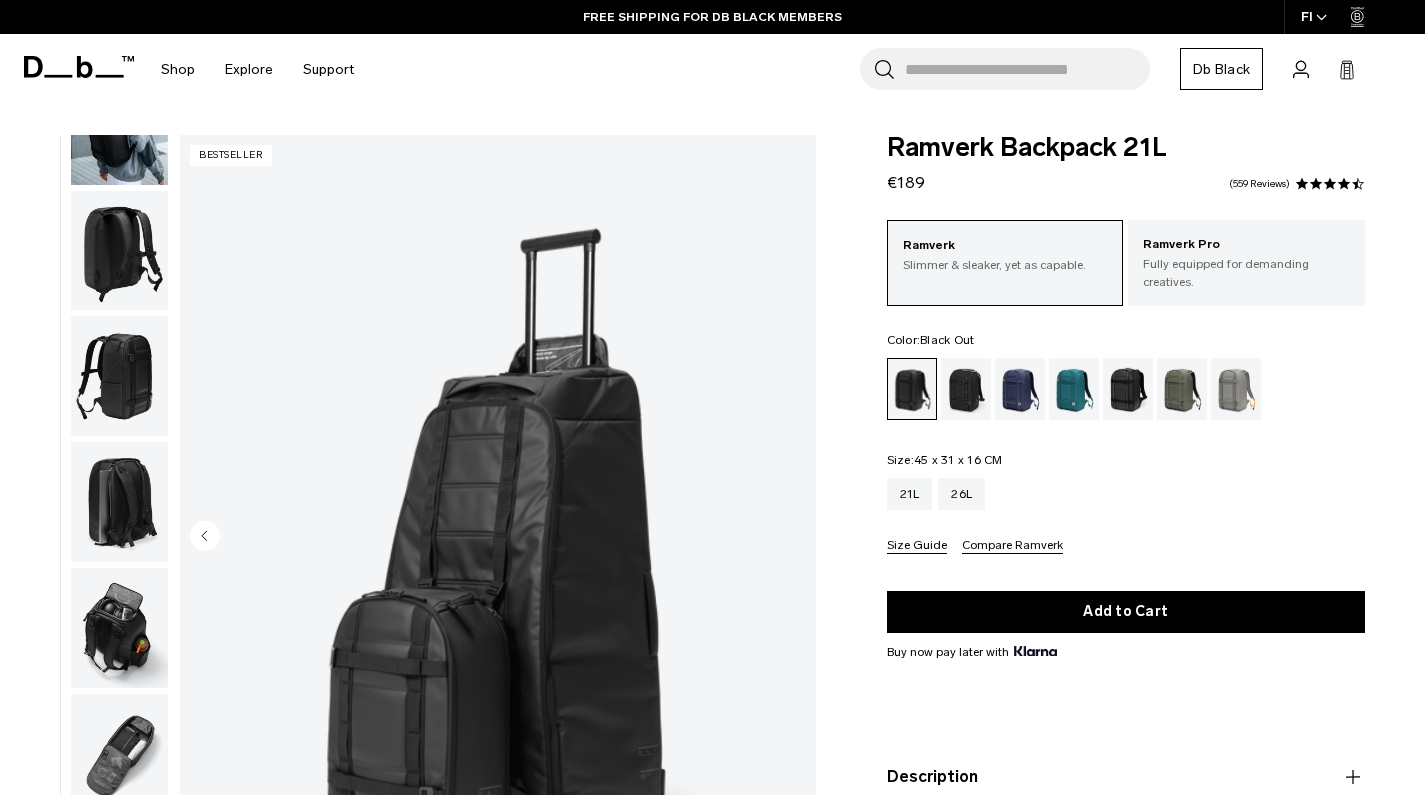click at bounding box center (498, 537) 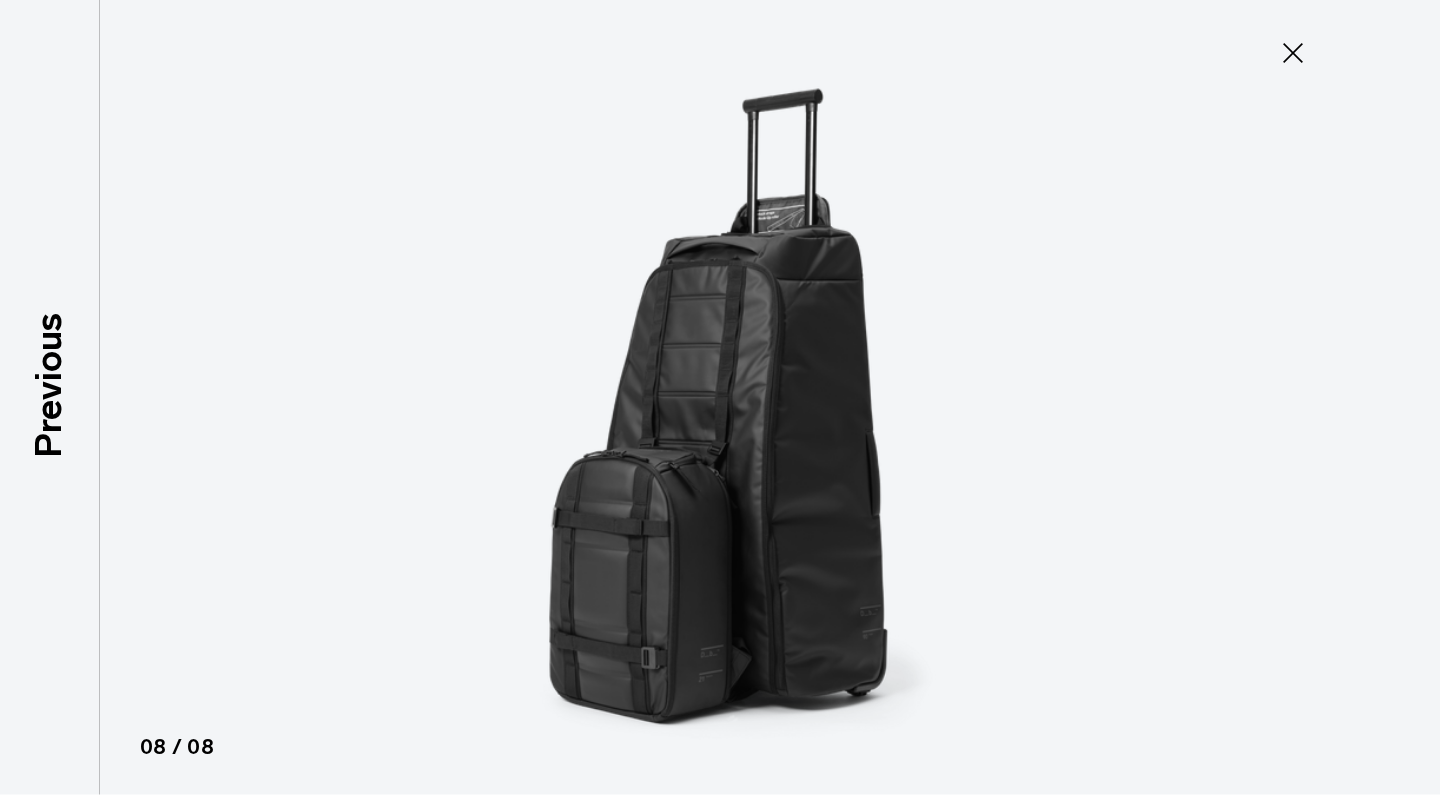 click on "Close" at bounding box center (1293, 53) 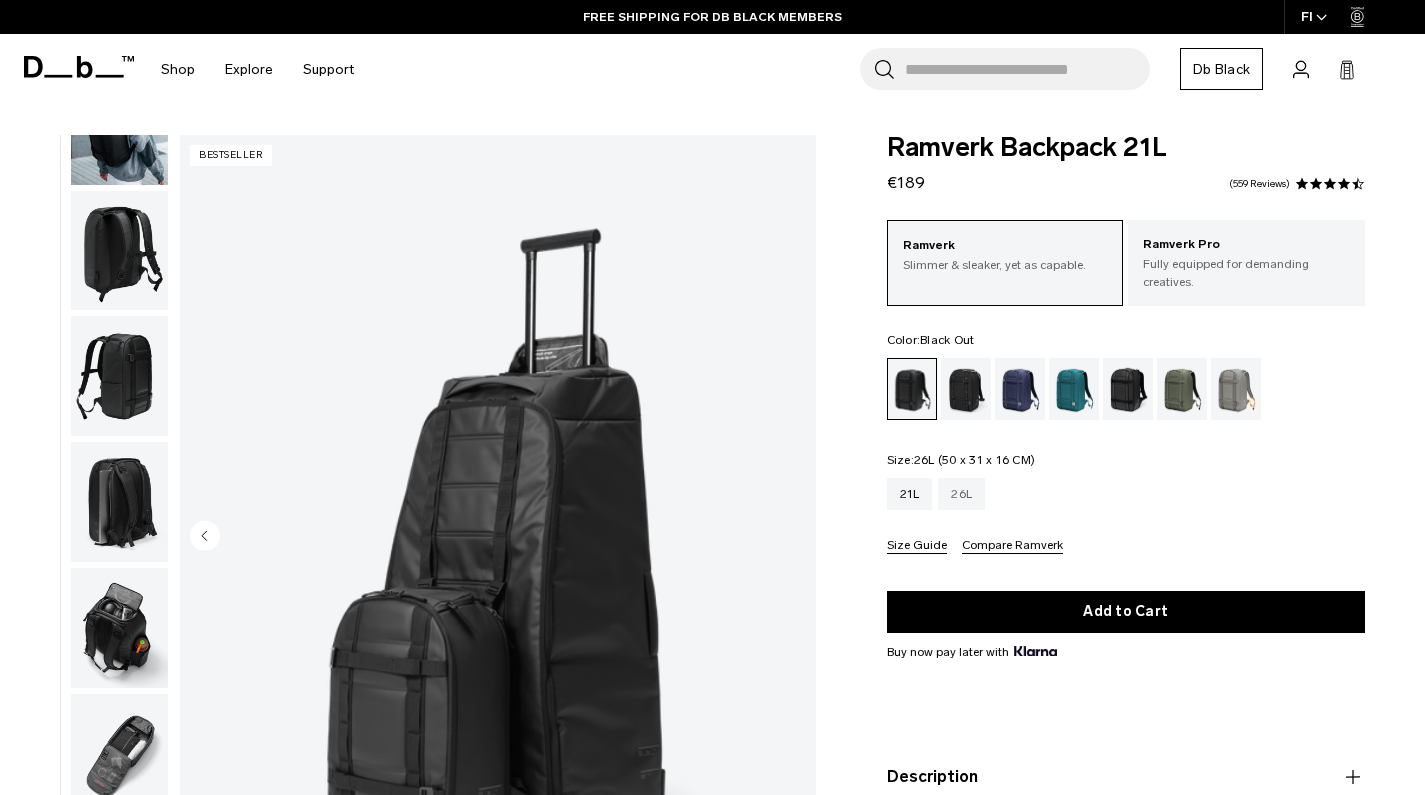click on "26L" at bounding box center (961, 494) 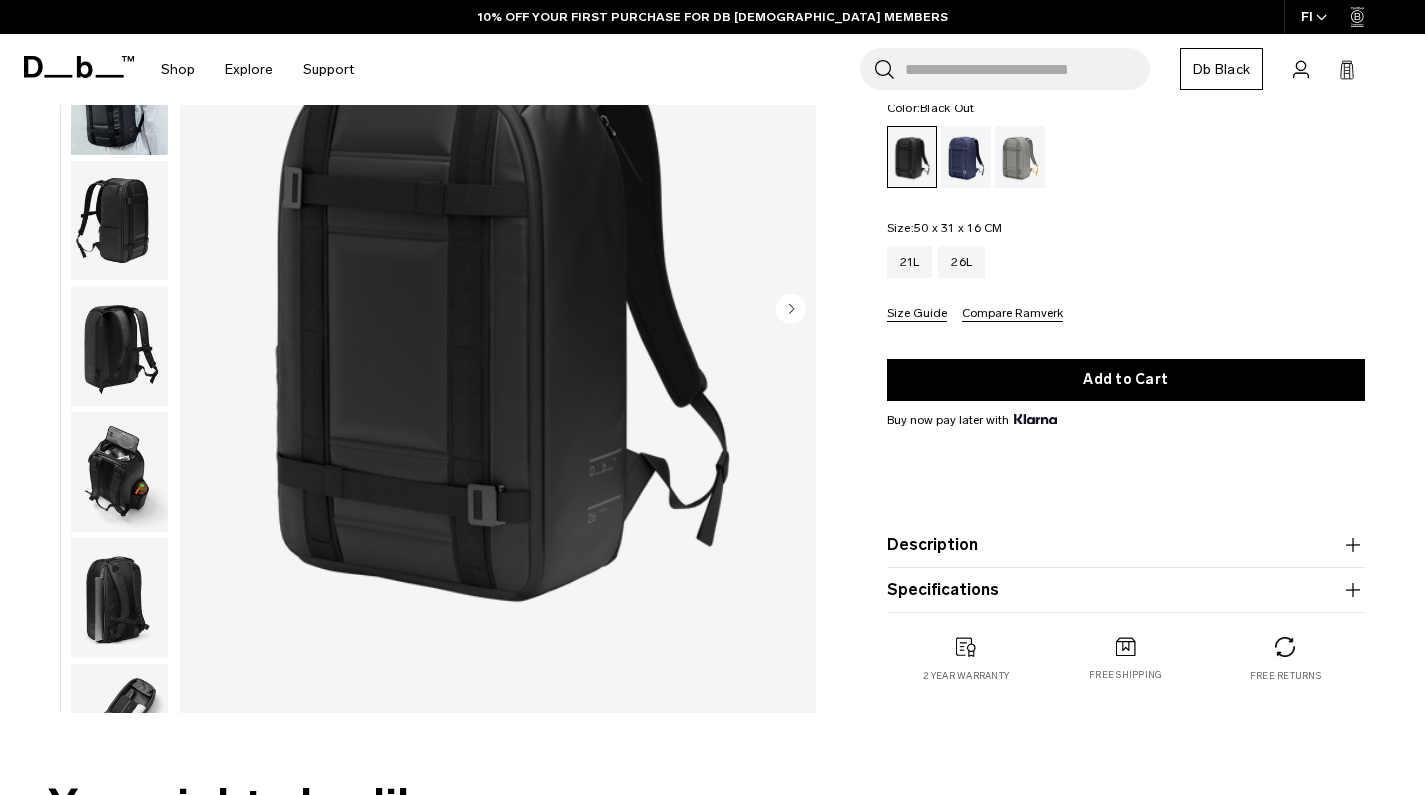 scroll, scrollTop: 232, scrollLeft: 0, axis: vertical 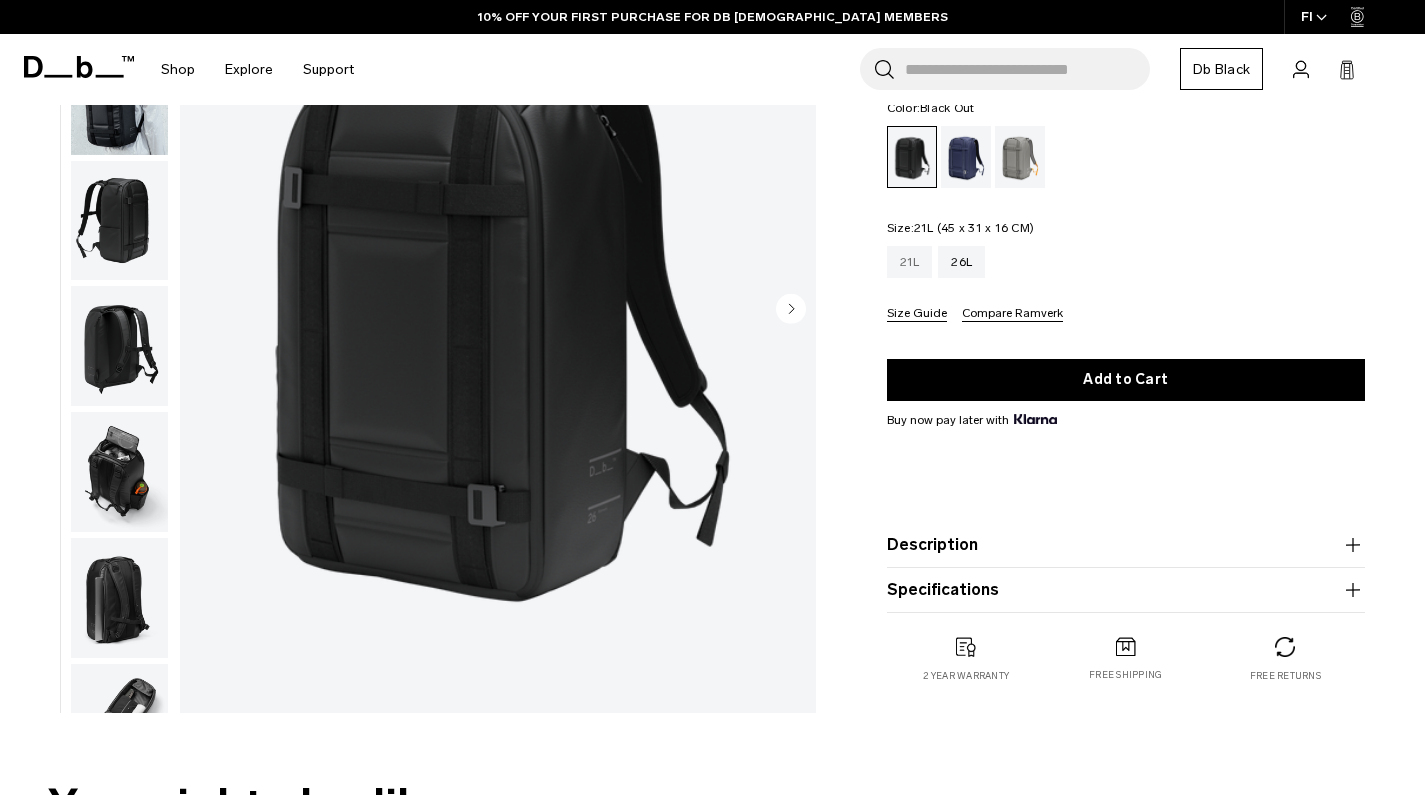 click on "21L" at bounding box center [910, 262] 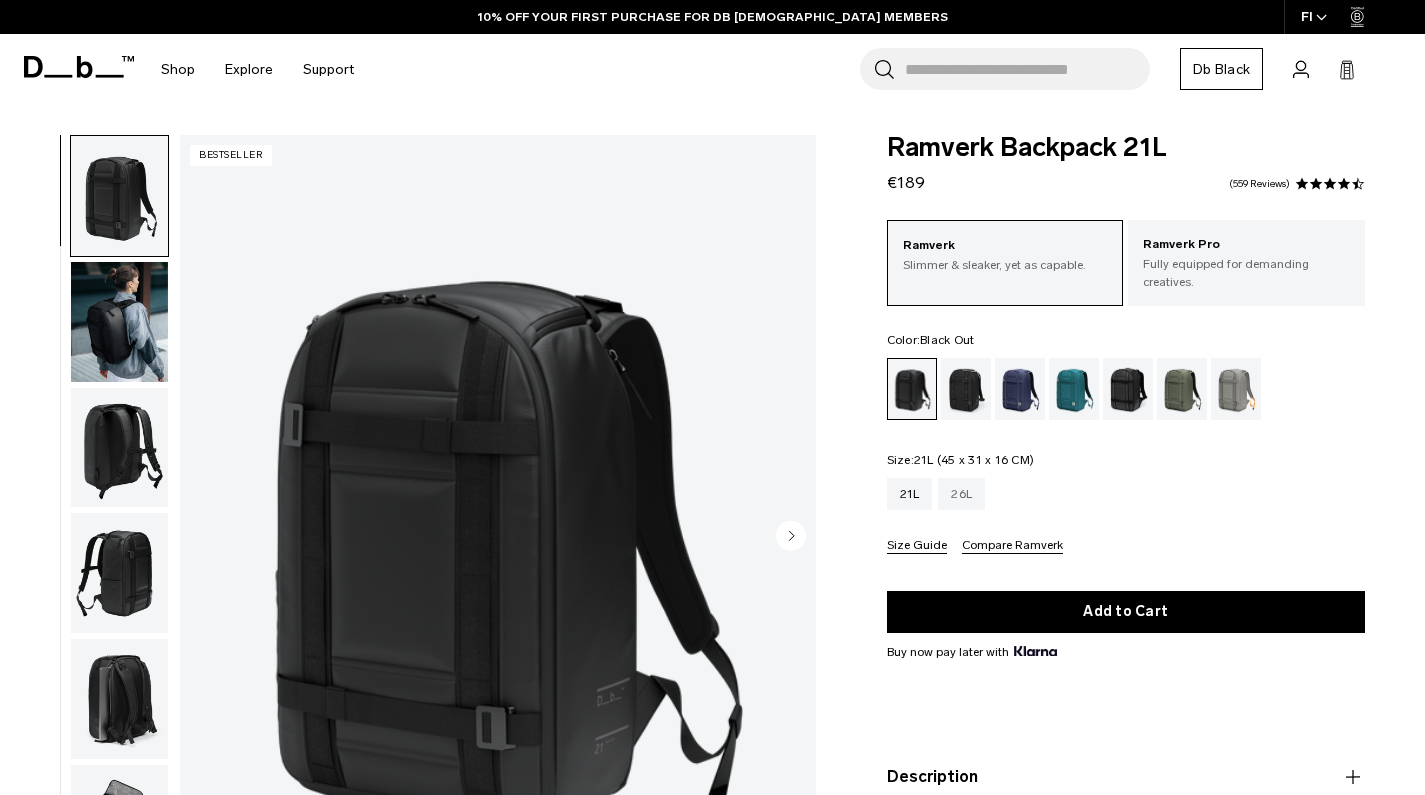 scroll, scrollTop: 0, scrollLeft: 0, axis: both 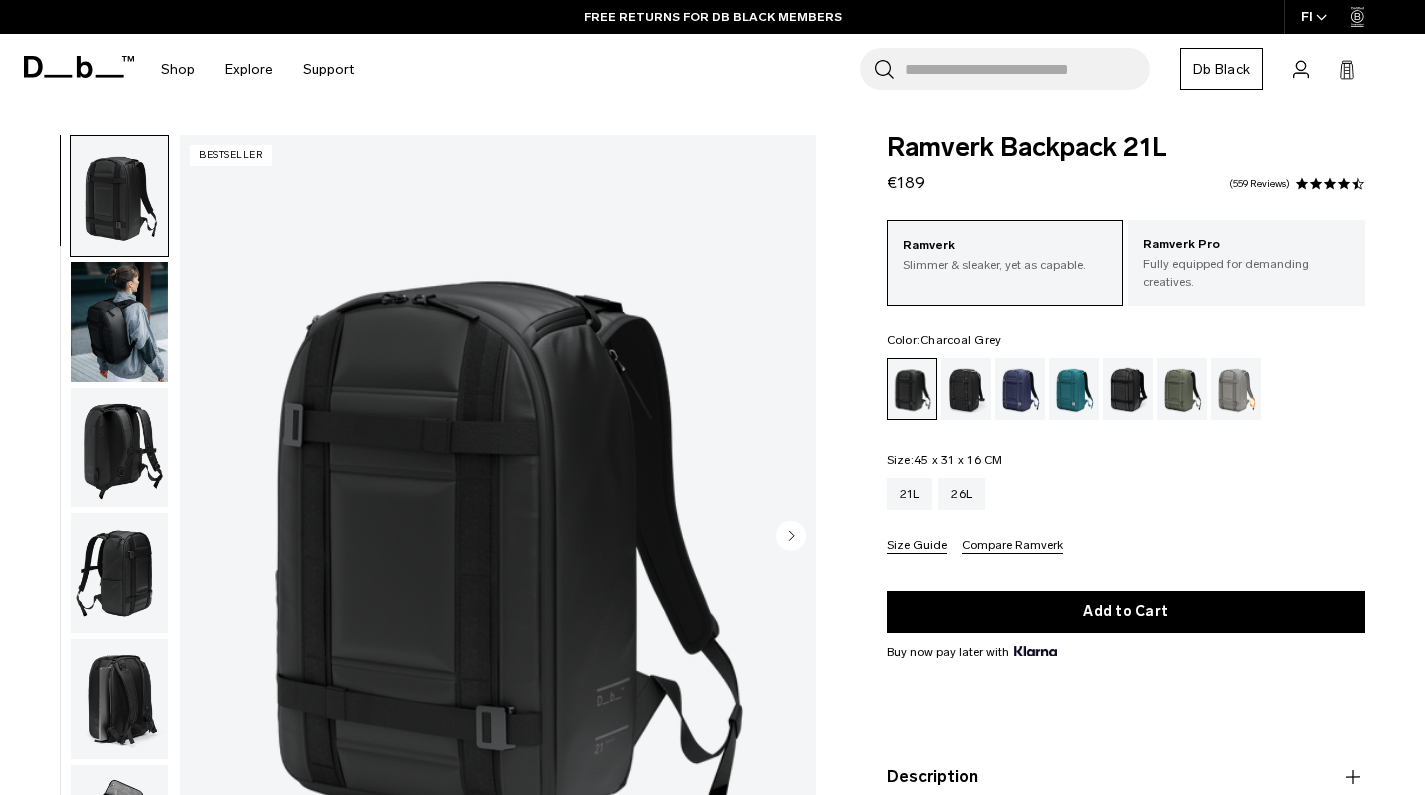 click at bounding box center [966, 389] 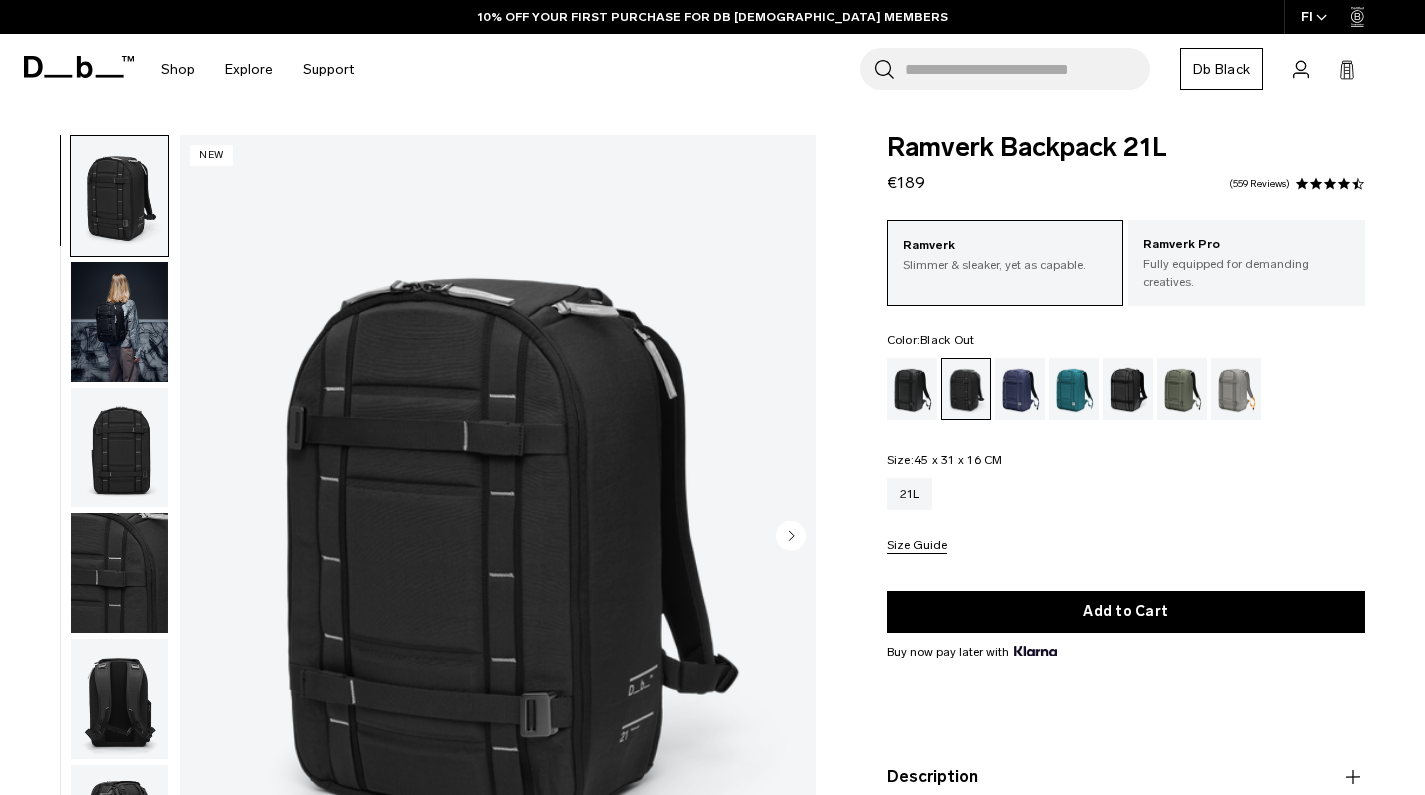 scroll, scrollTop: 0, scrollLeft: 0, axis: both 